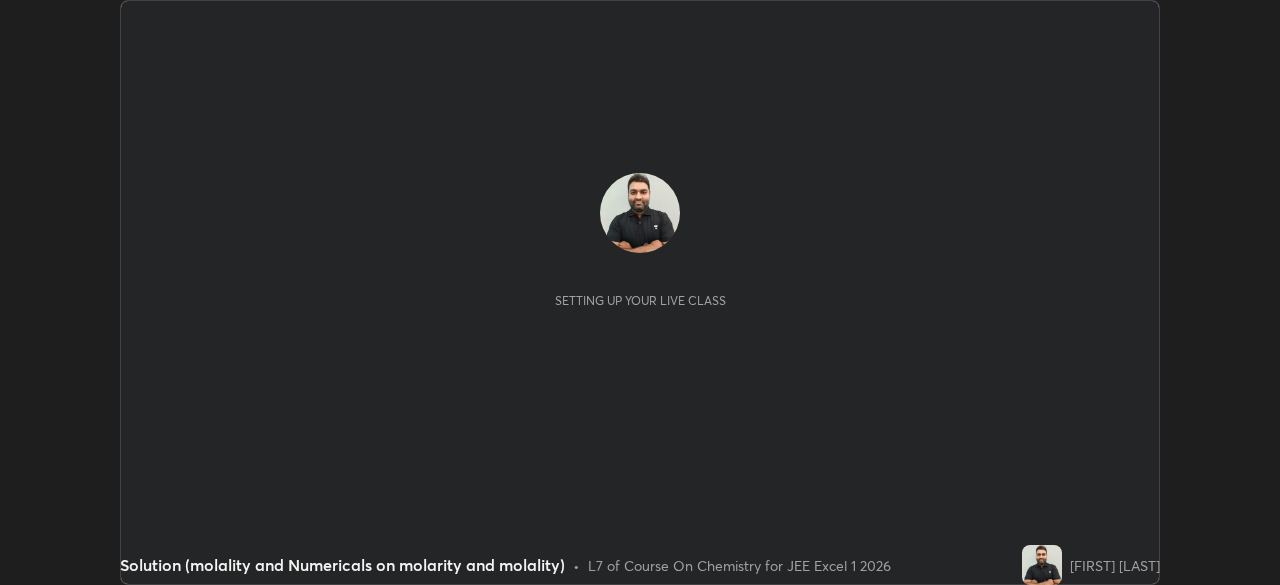 scroll, scrollTop: 0, scrollLeft: 0, axis: both 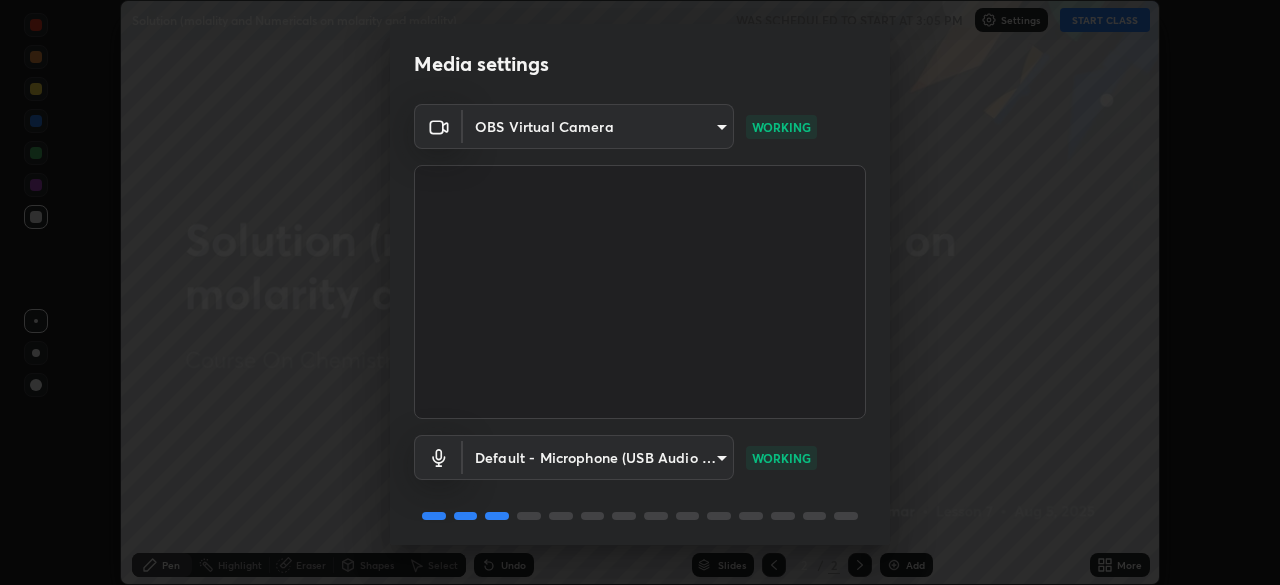 click on "Media settings OBS Virtual Camera [HASH] WORKING Default - Microphone (USB Audio Device) default WORKING 1 / 5 Next" at bounding box center (640, 292) 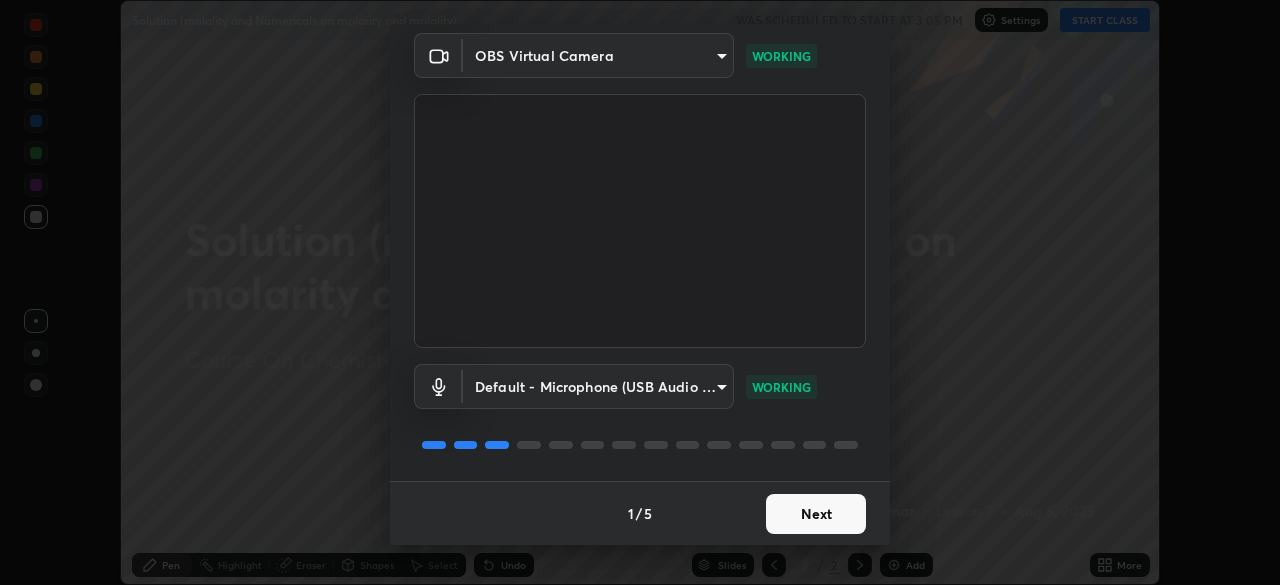 click on "Next" at bounding box center (816, 514) 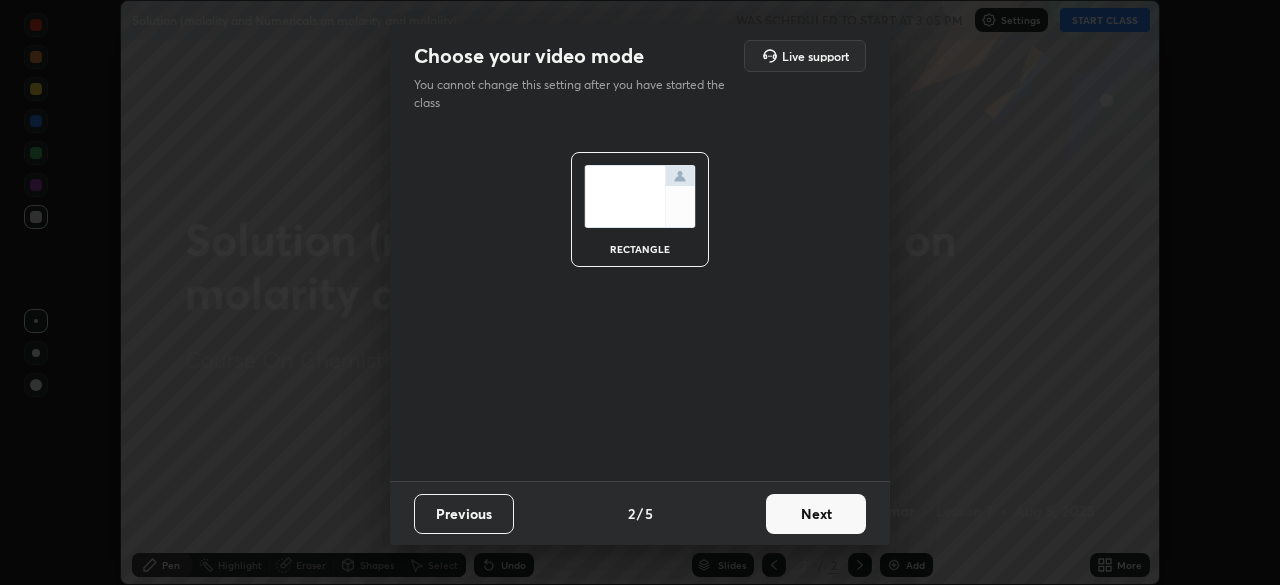 scroll, scrollTop: 0, scrollLeft: 0, axis: both 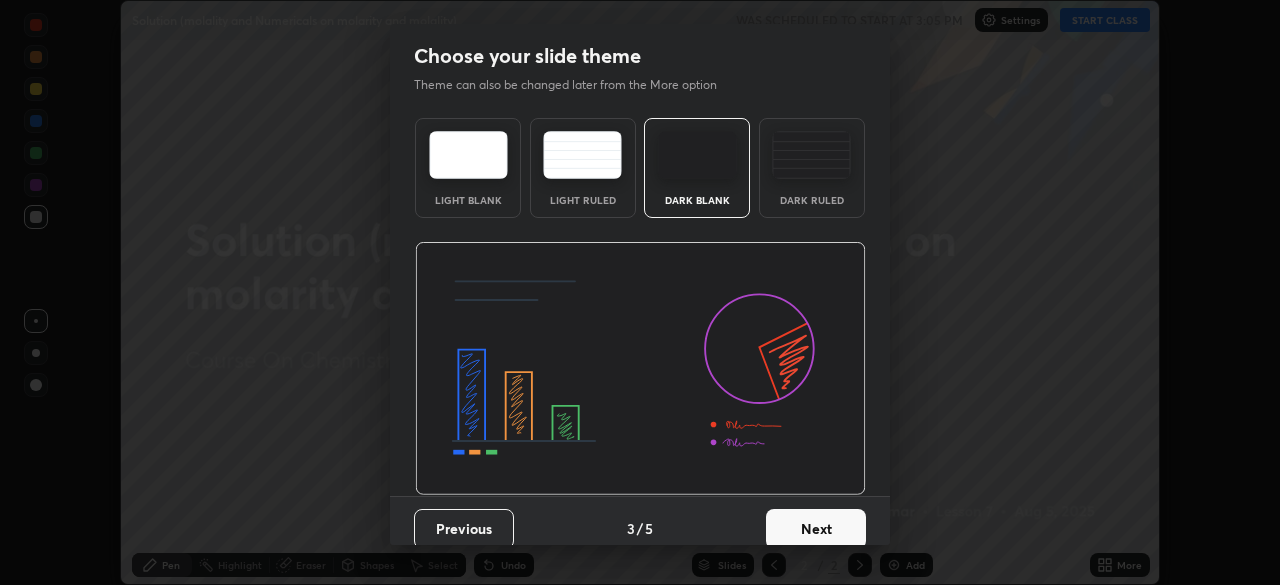 click on "Next" at bounding box center (816, 529) 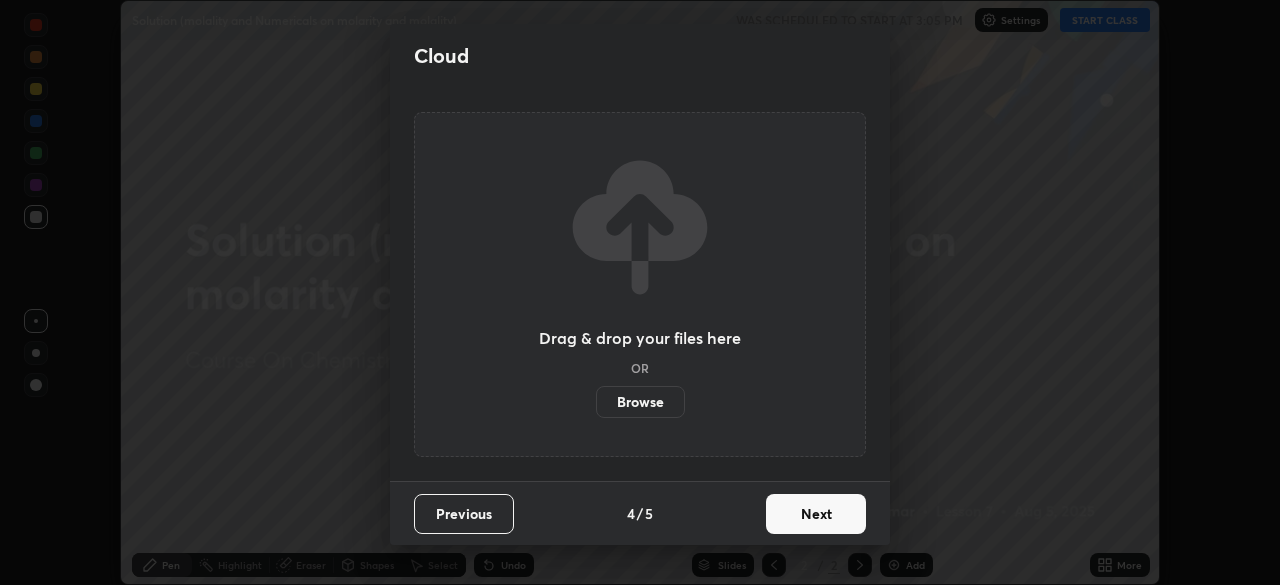click on "Next" at bounding box center [816, 514] 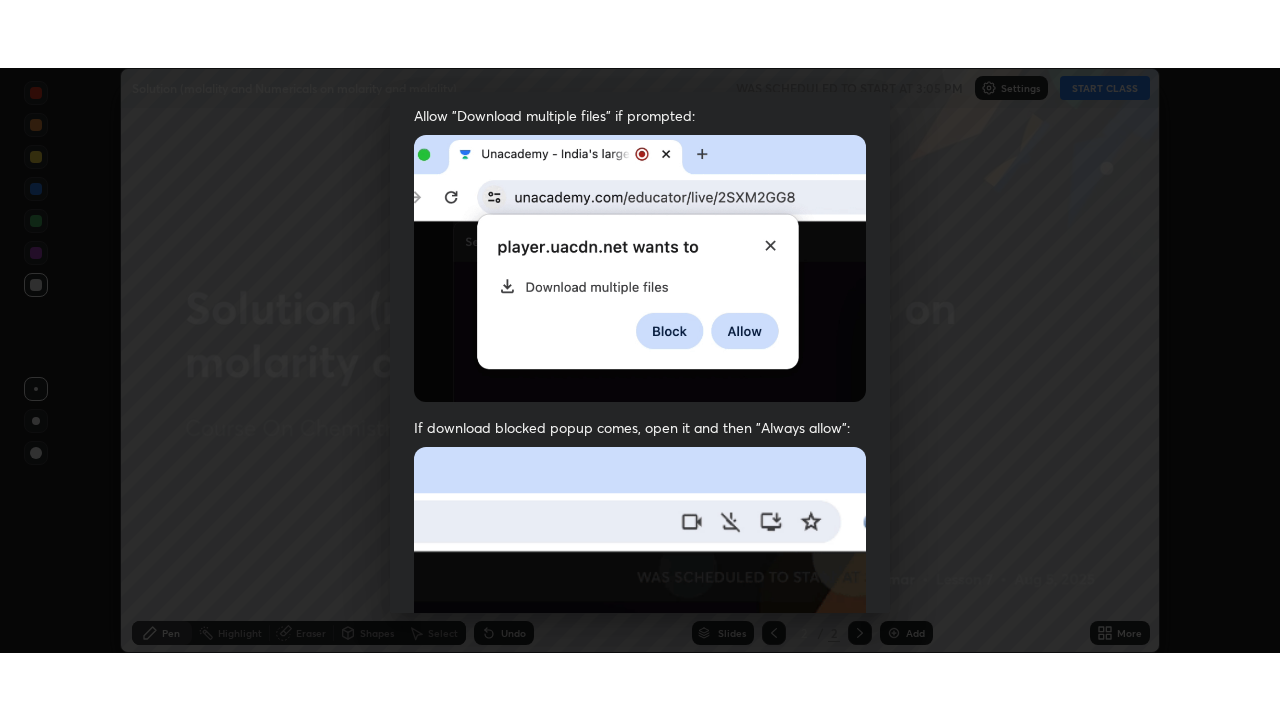 scroll, scrollTop: 479, scrollLeft: 0, axis: vertical 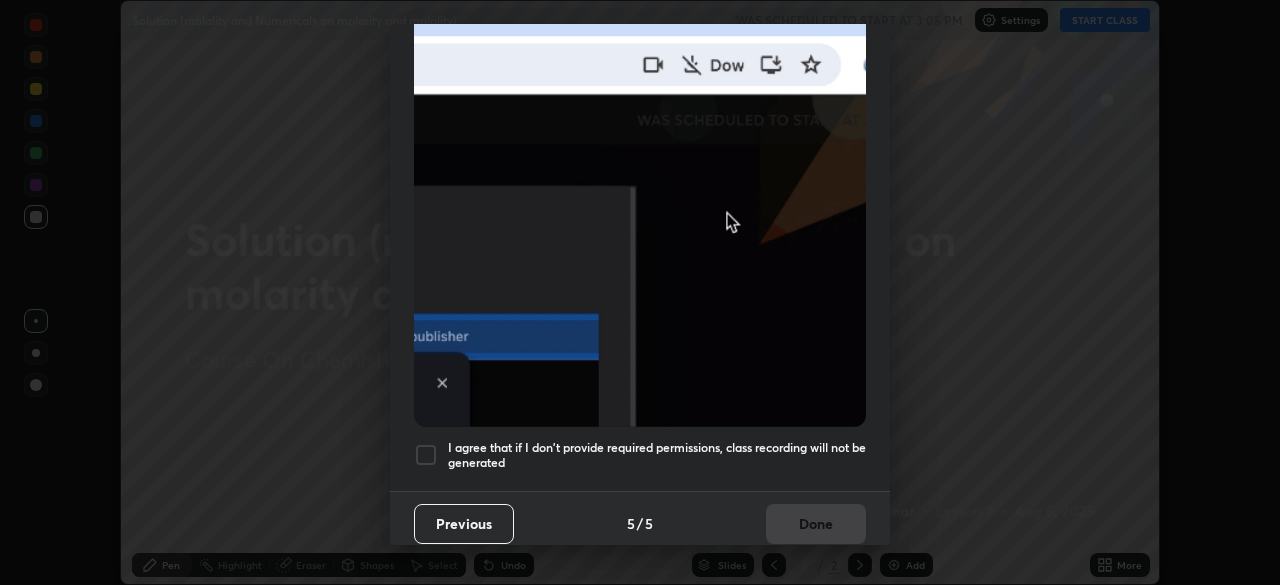 click at bounding box center [426, 455] 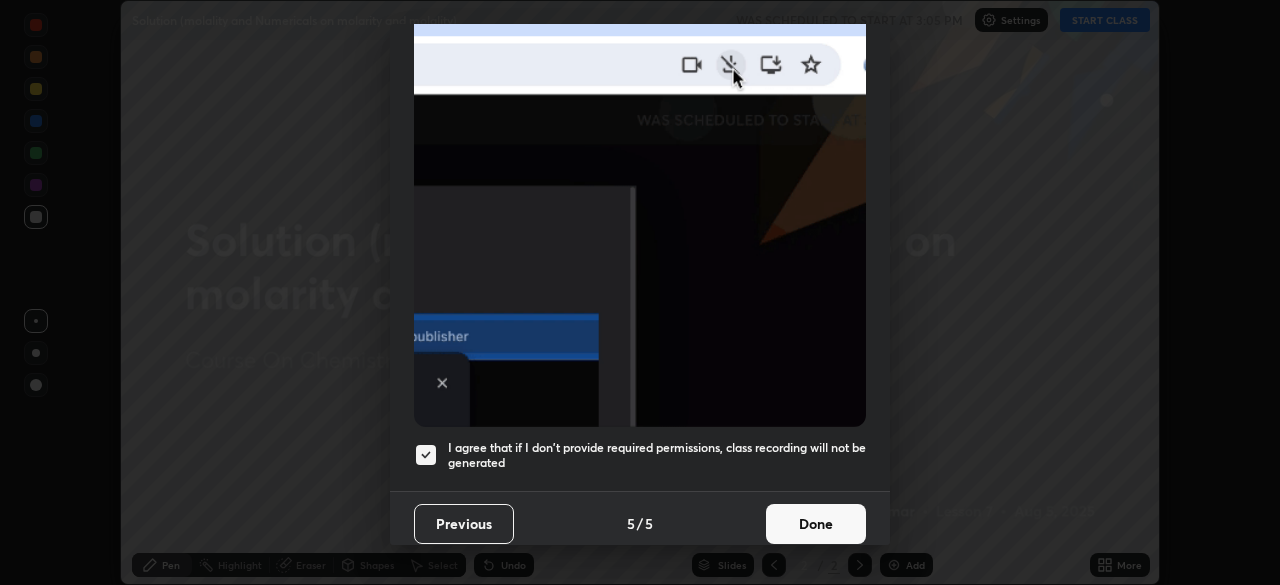 click on "Done" at bounding box center (816, 524) 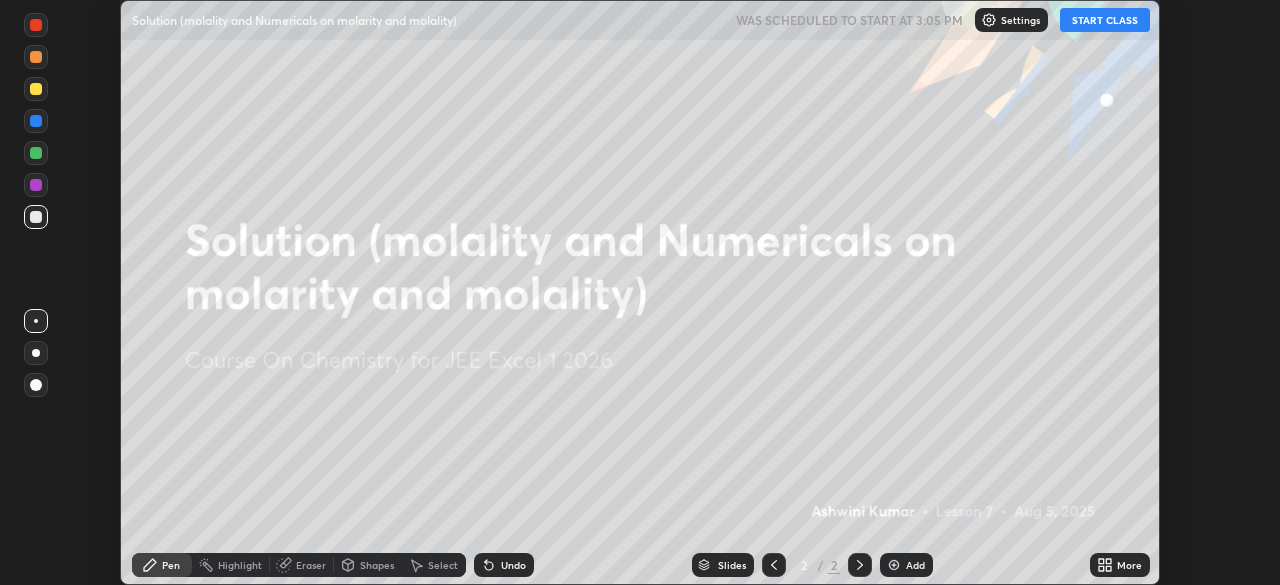 click on "START CLASS" at bounding box center (1105, 20) 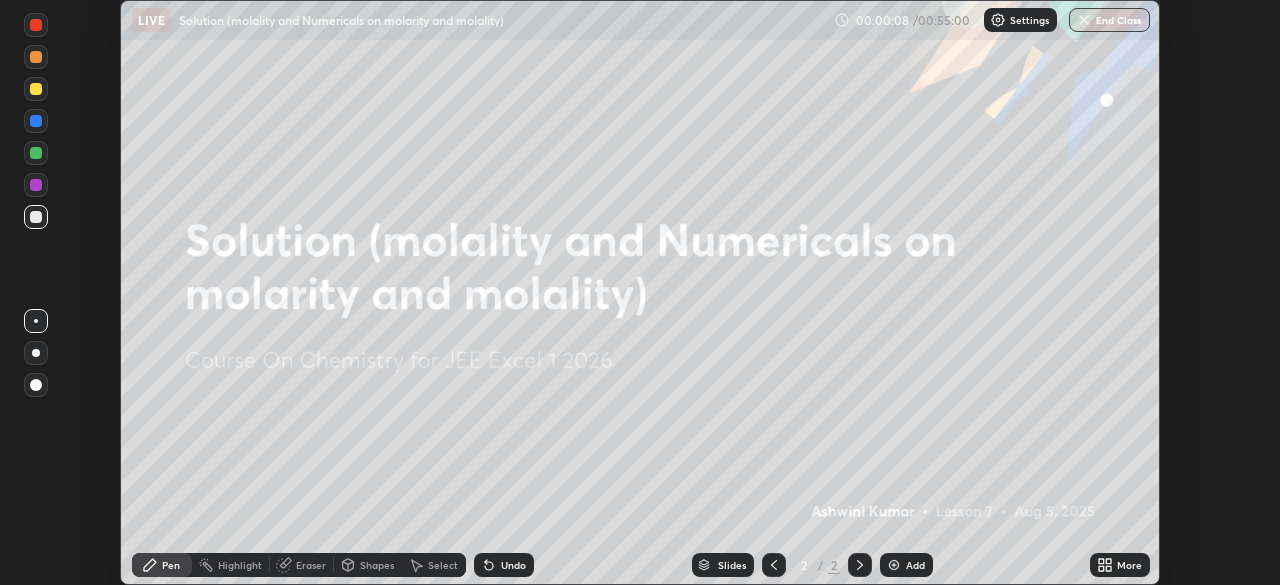 click at bounding box center [860, 565] 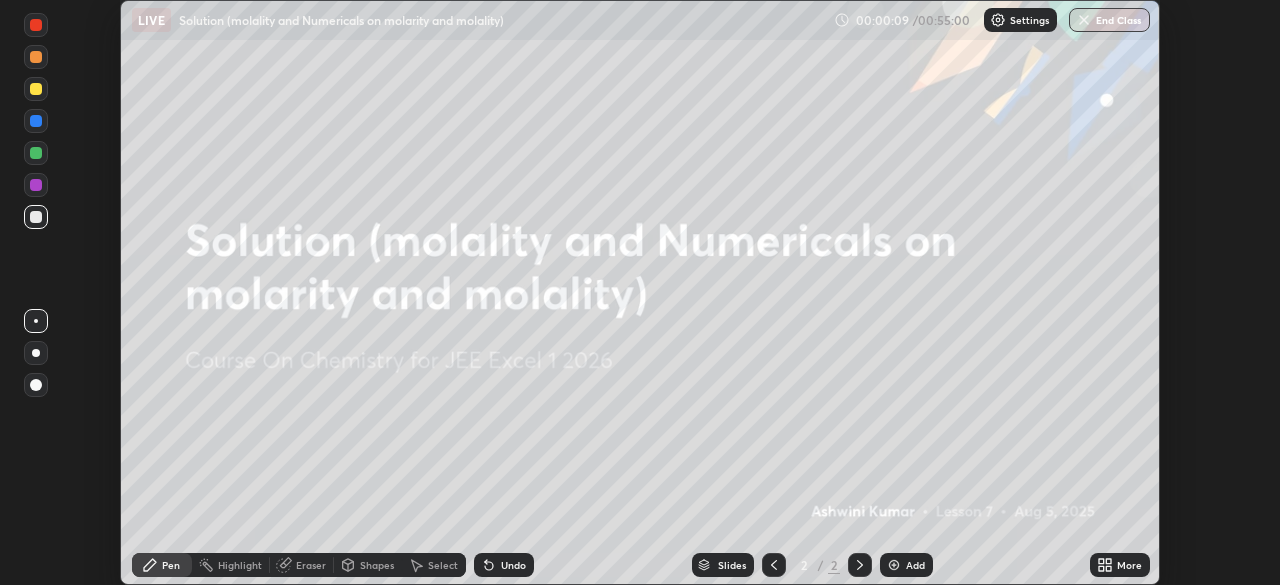click at bounding box center [894, 565] 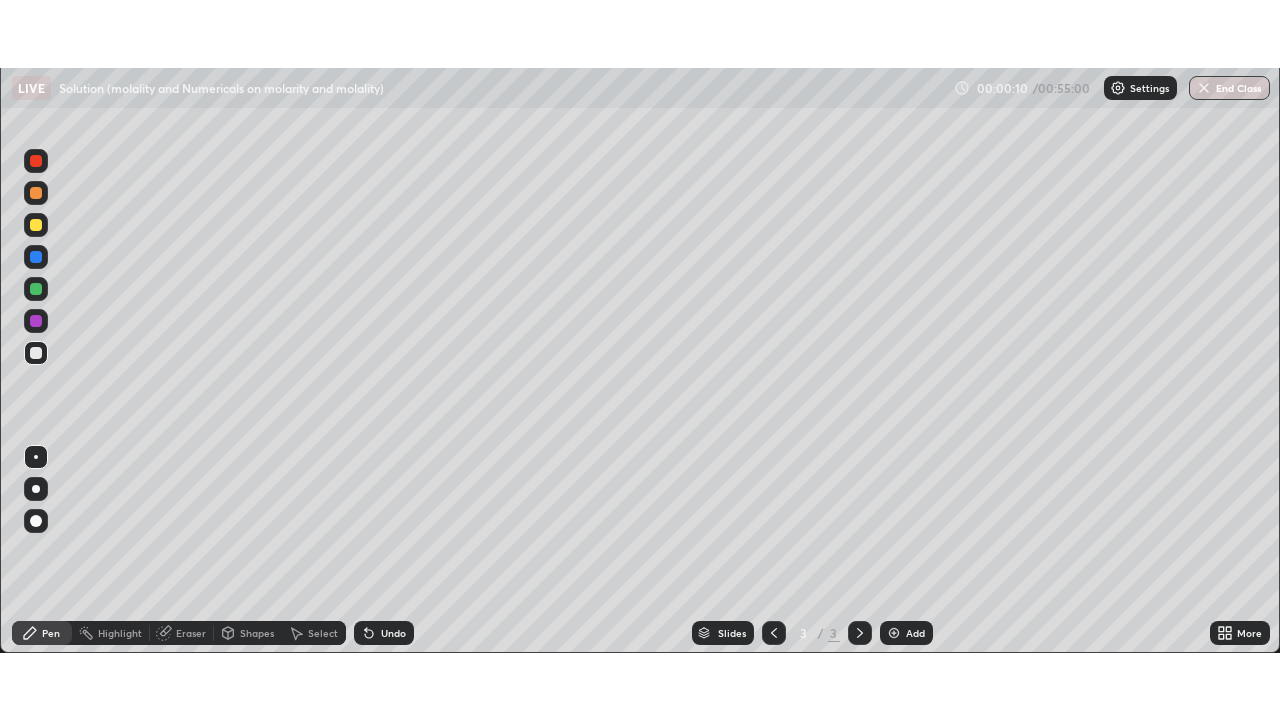 scroll, scrollTop: 99280, scrollLeft: 98720, axis: both 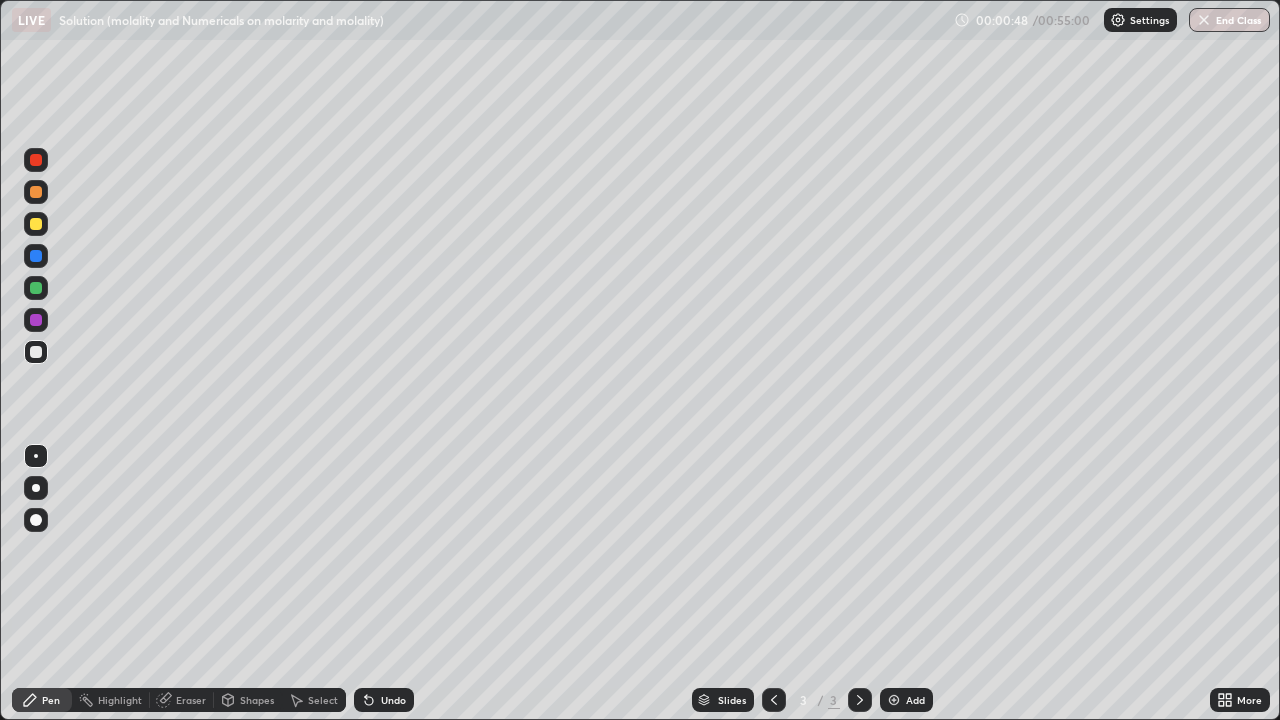 click on "Pen" at bounding box center [42, 700] 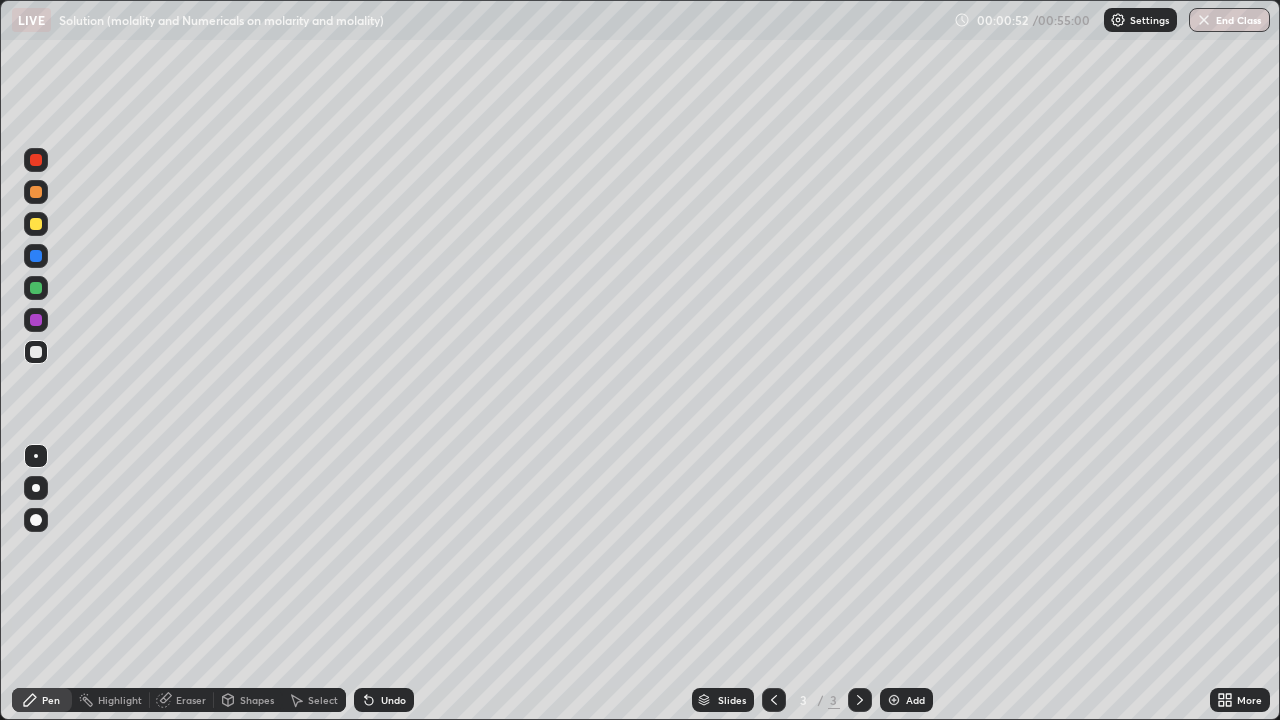 click on "Eraser" at bounding box center (191, 700) 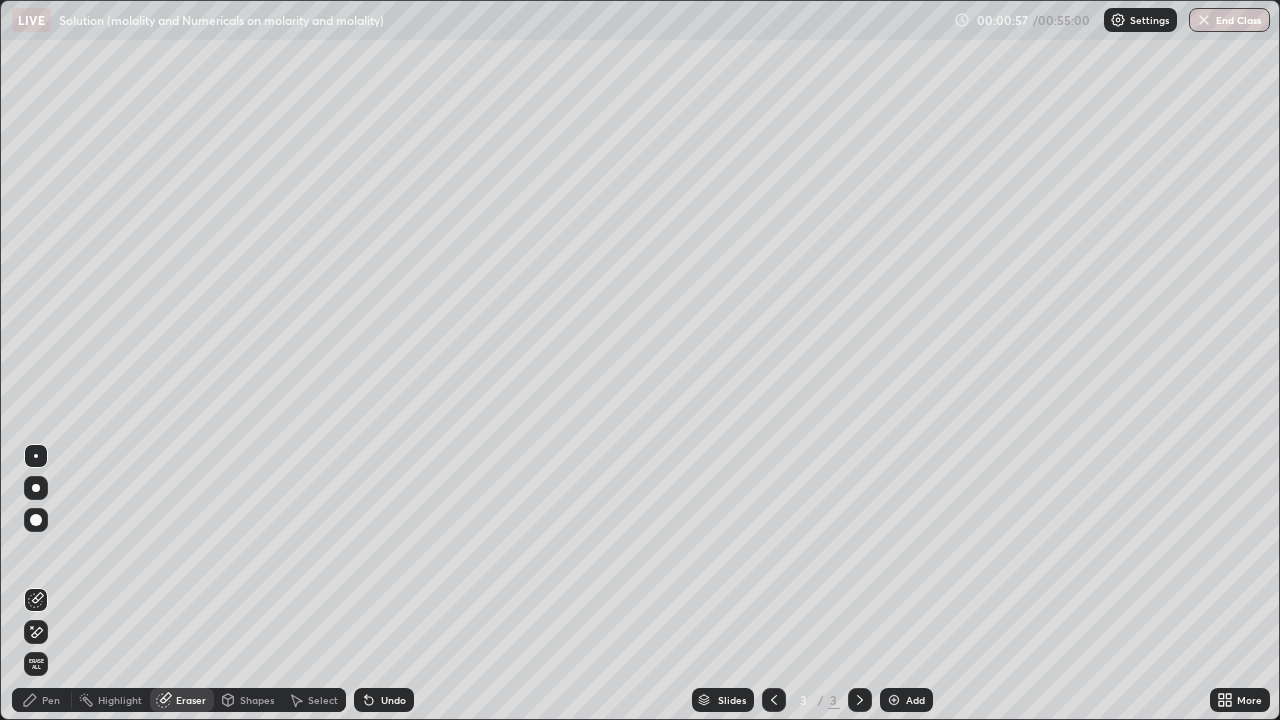 click on "Pen" at bounding box center [51, 700] 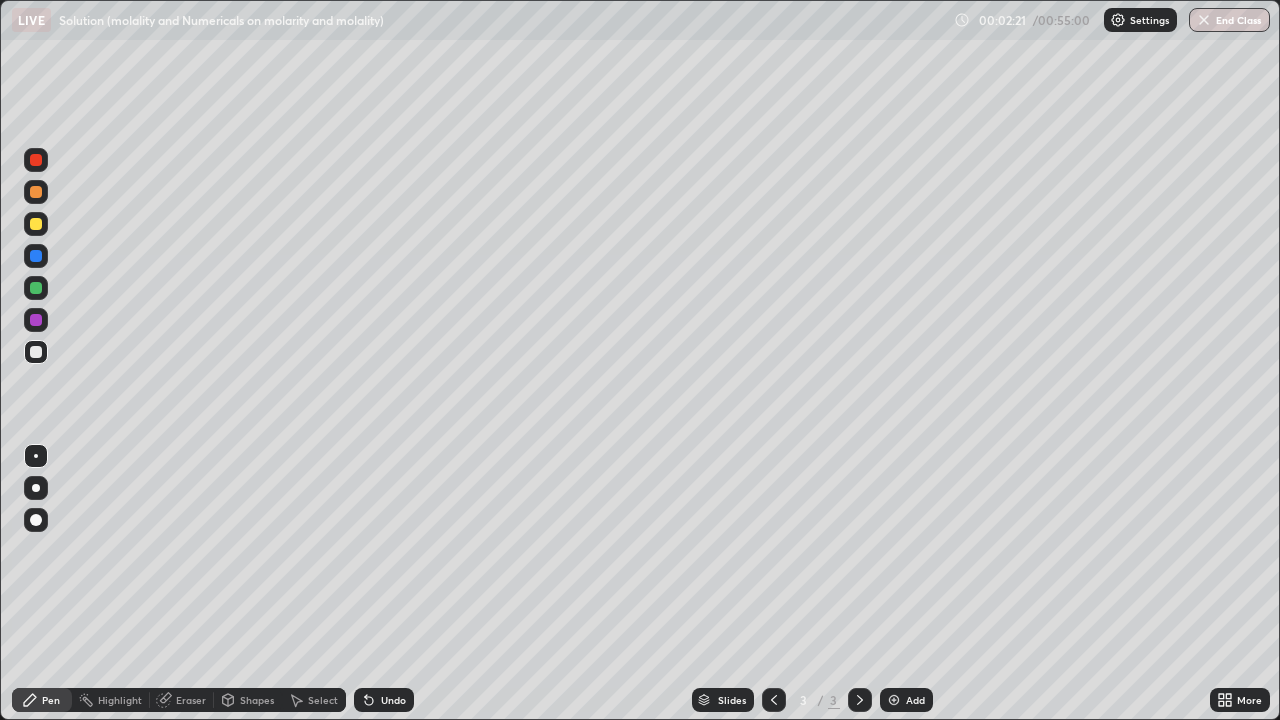 click on "Eraser" at bounding box center (191, 700) 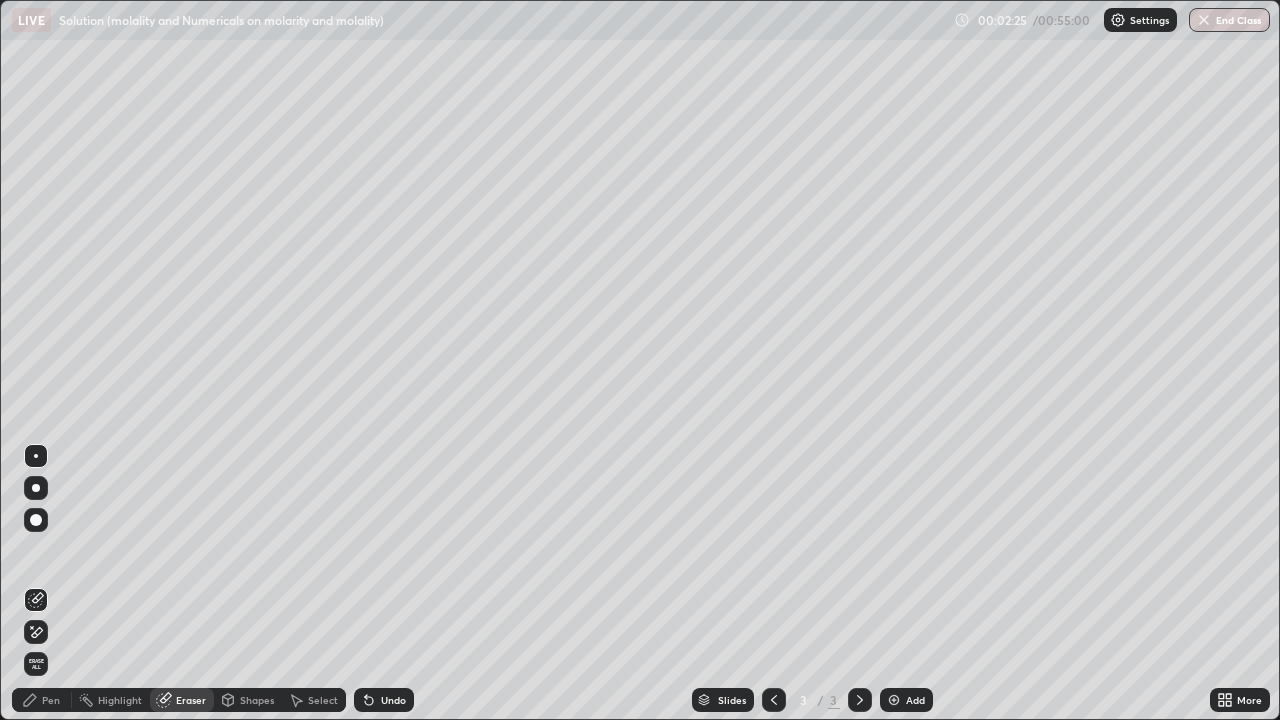 click on "Pen" at bounding box center [51, 700] 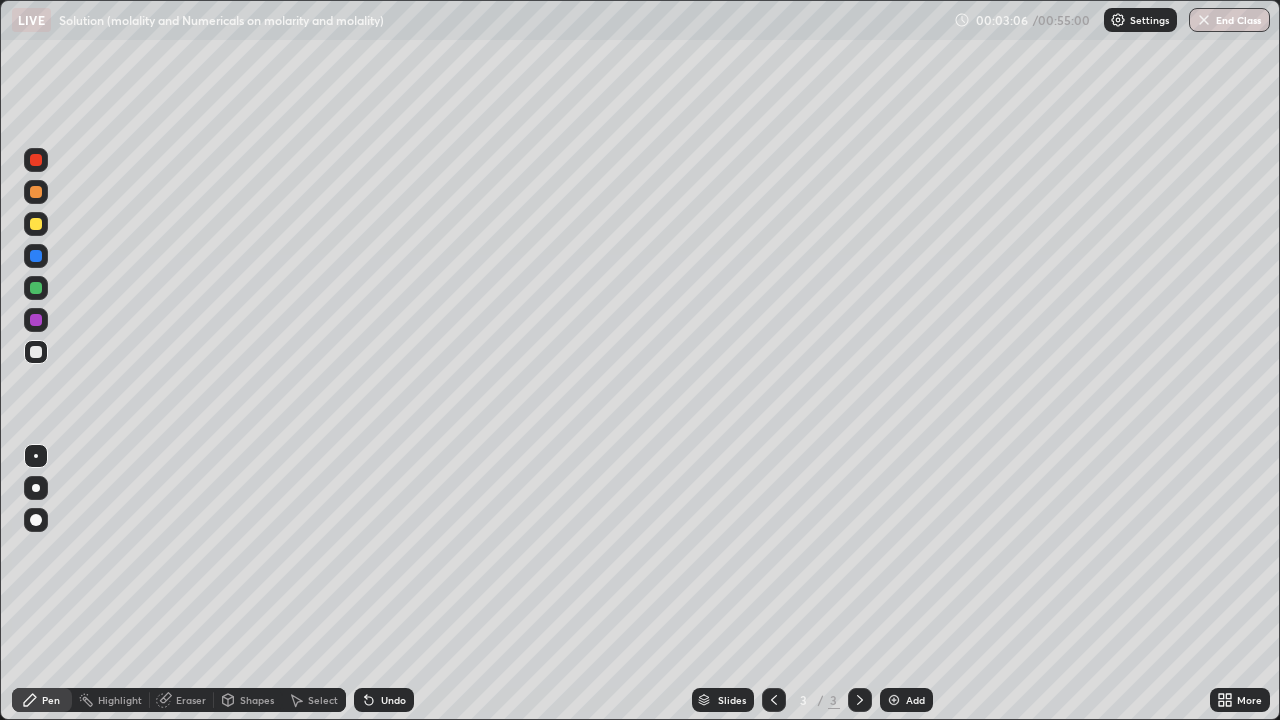 click on "Eraser" at bounding box center (182, 700) 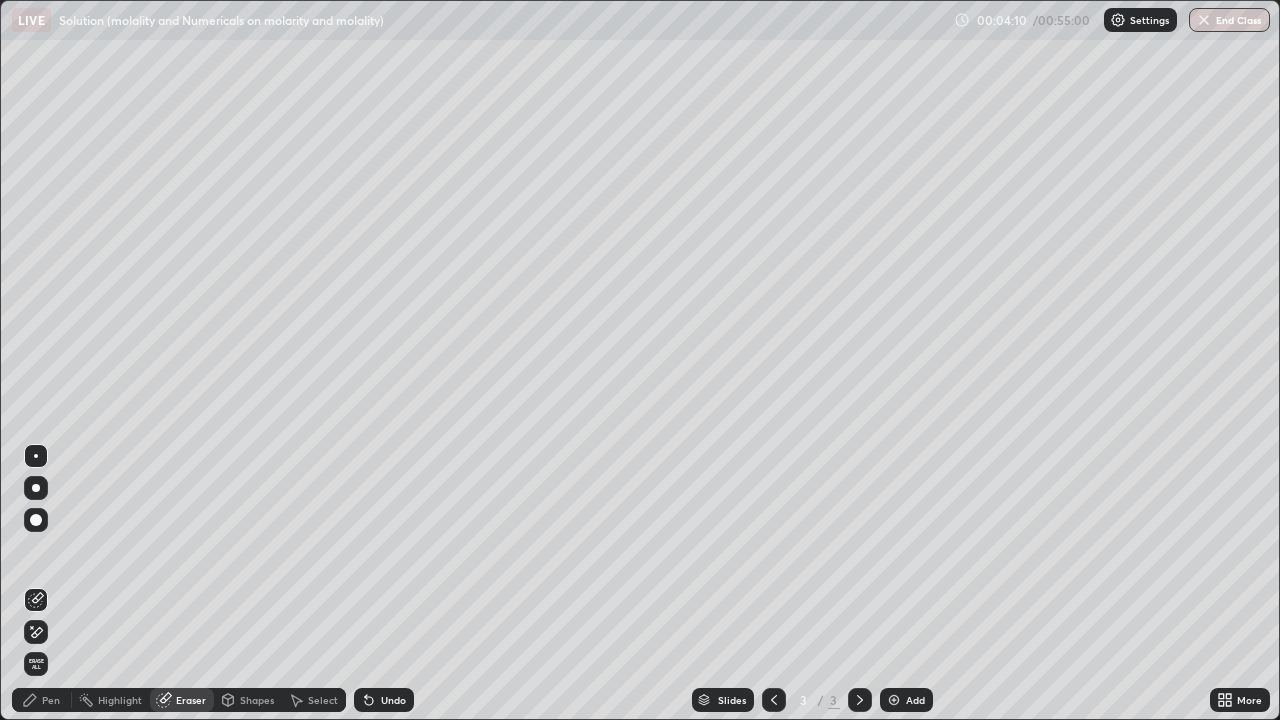 click on "Pen" at bounding box center [51, 700] 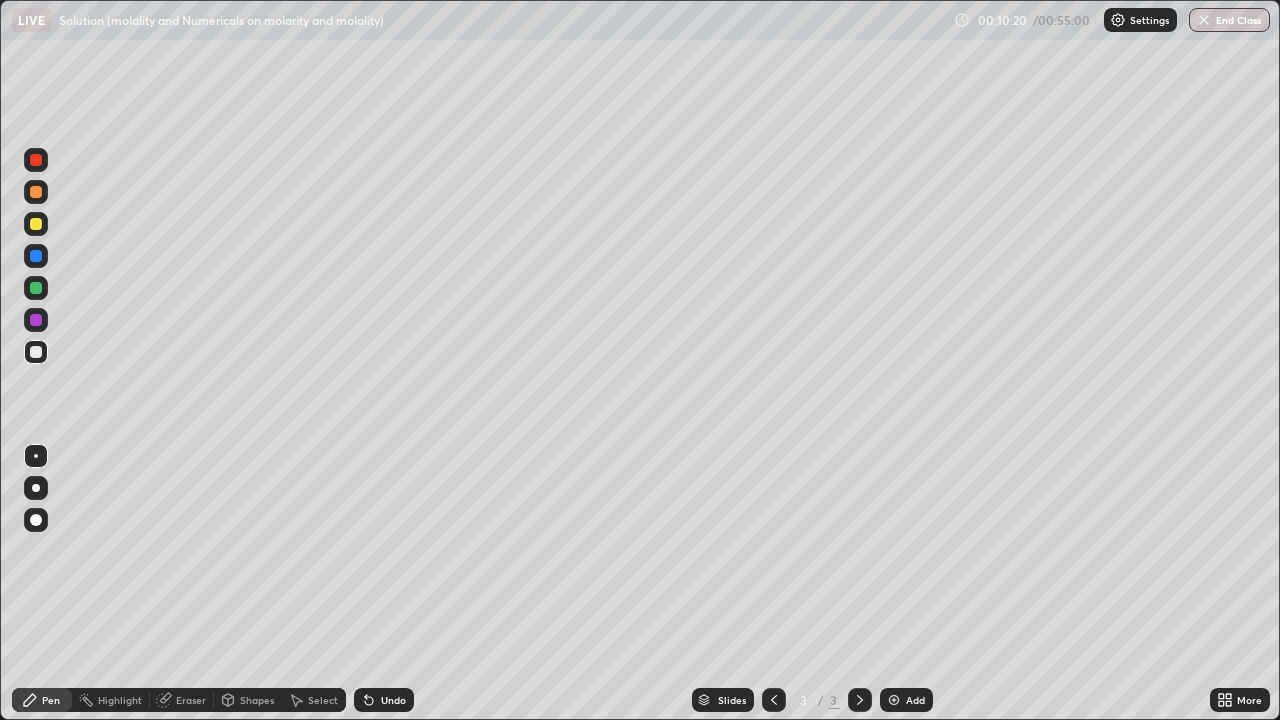 click on "Slides 3 / 3 Add" at bounding box center [812, 700] 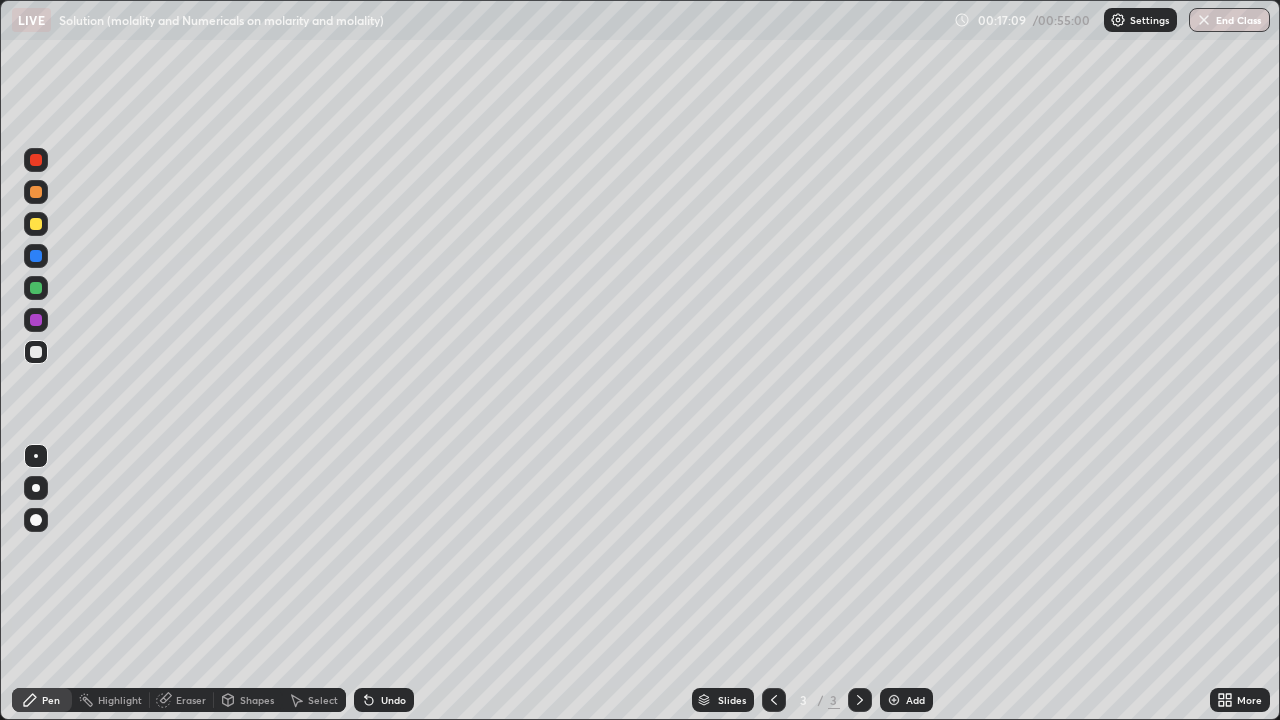 click at bounding box center (894, 700) 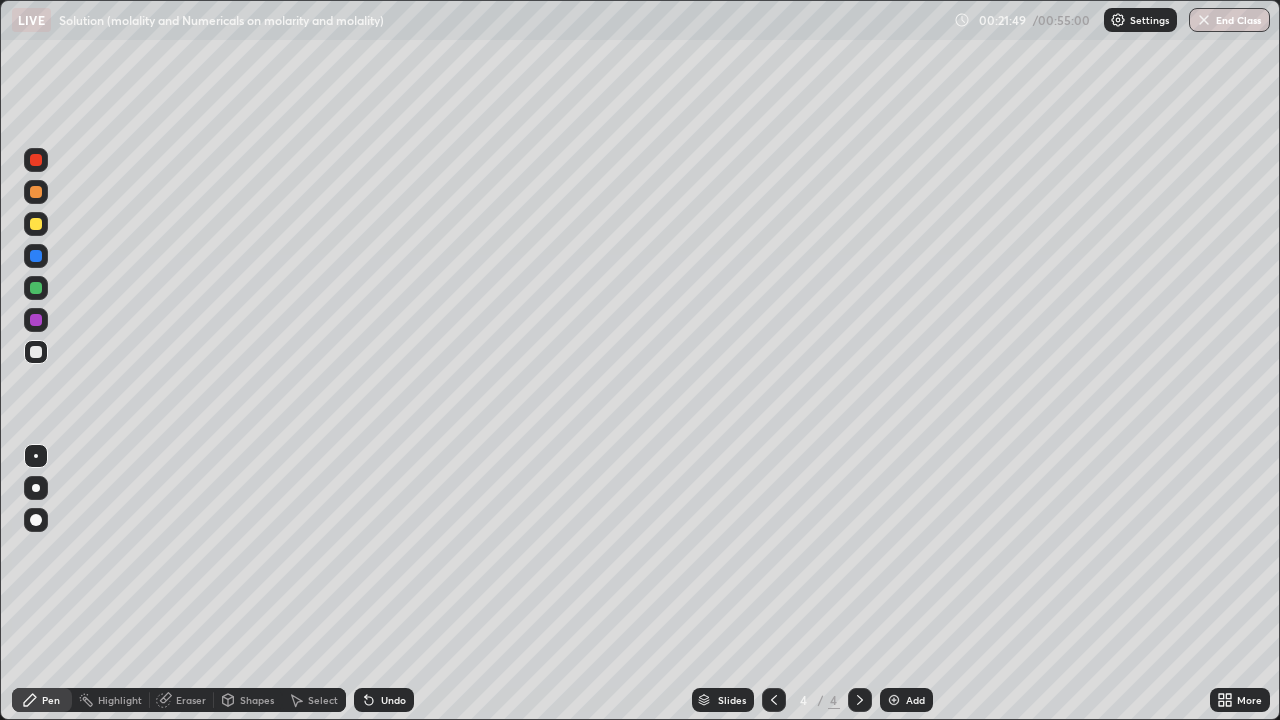 click at bounding box center [36, 320] 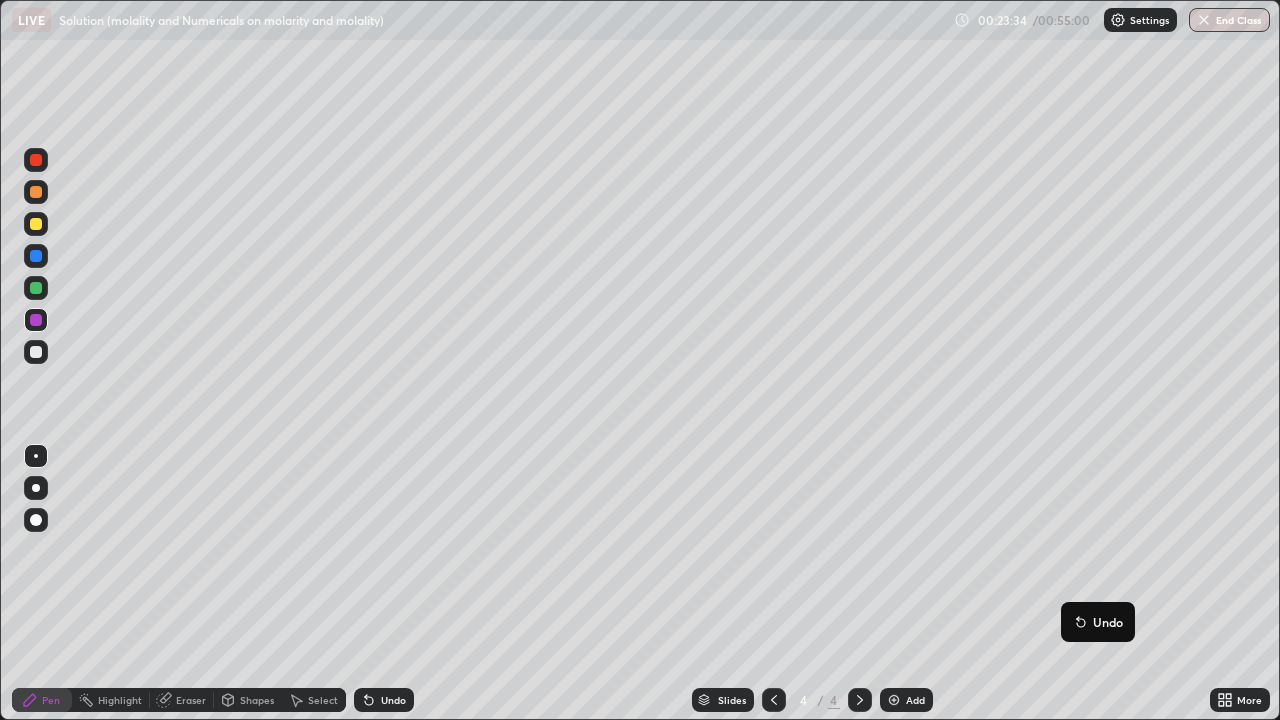 click on "Eraser" at bounding box center (182, 700) 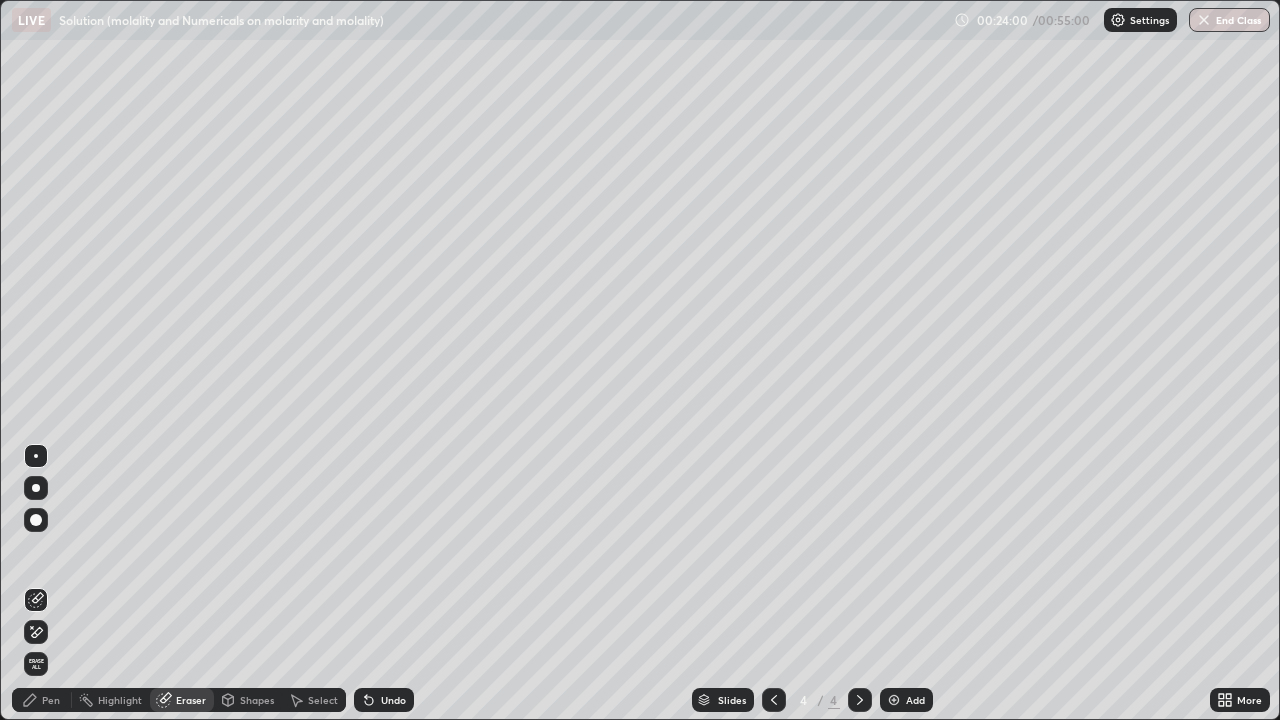 click on "Pen" at bounding box center [51, 700] 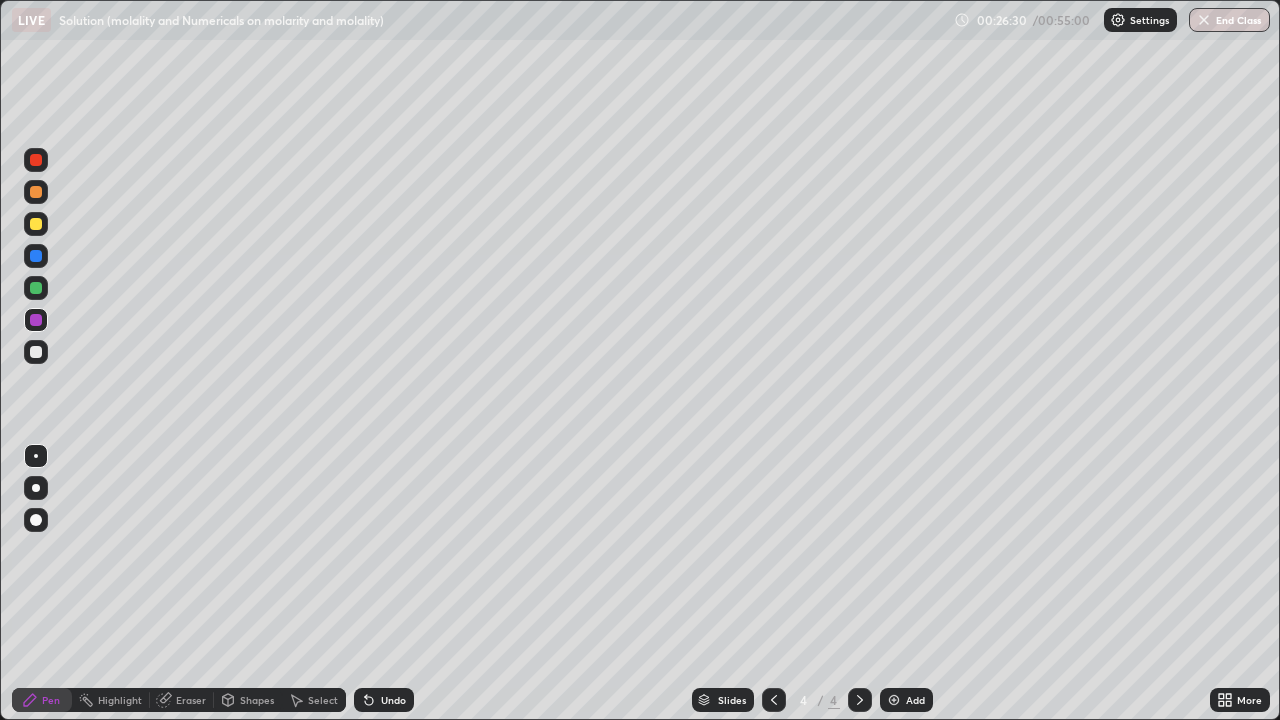 click at bounding box center [894, 700] 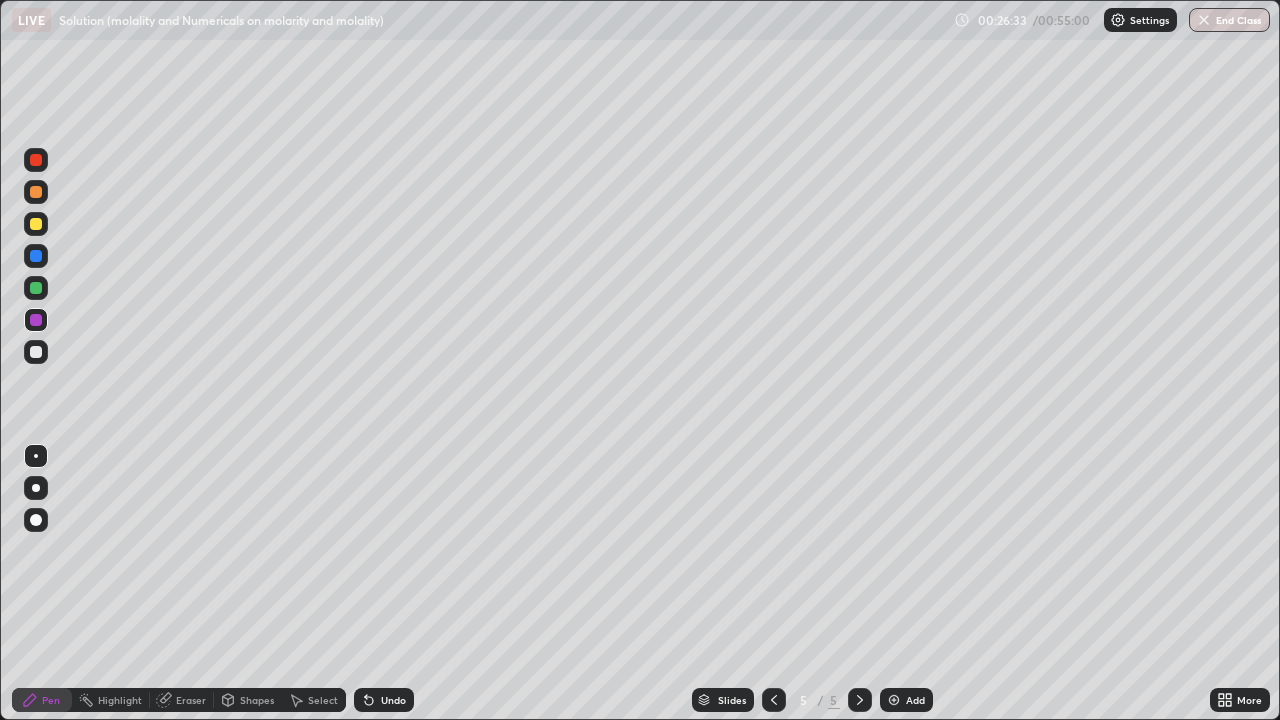 click at bounding box center [36, 488] 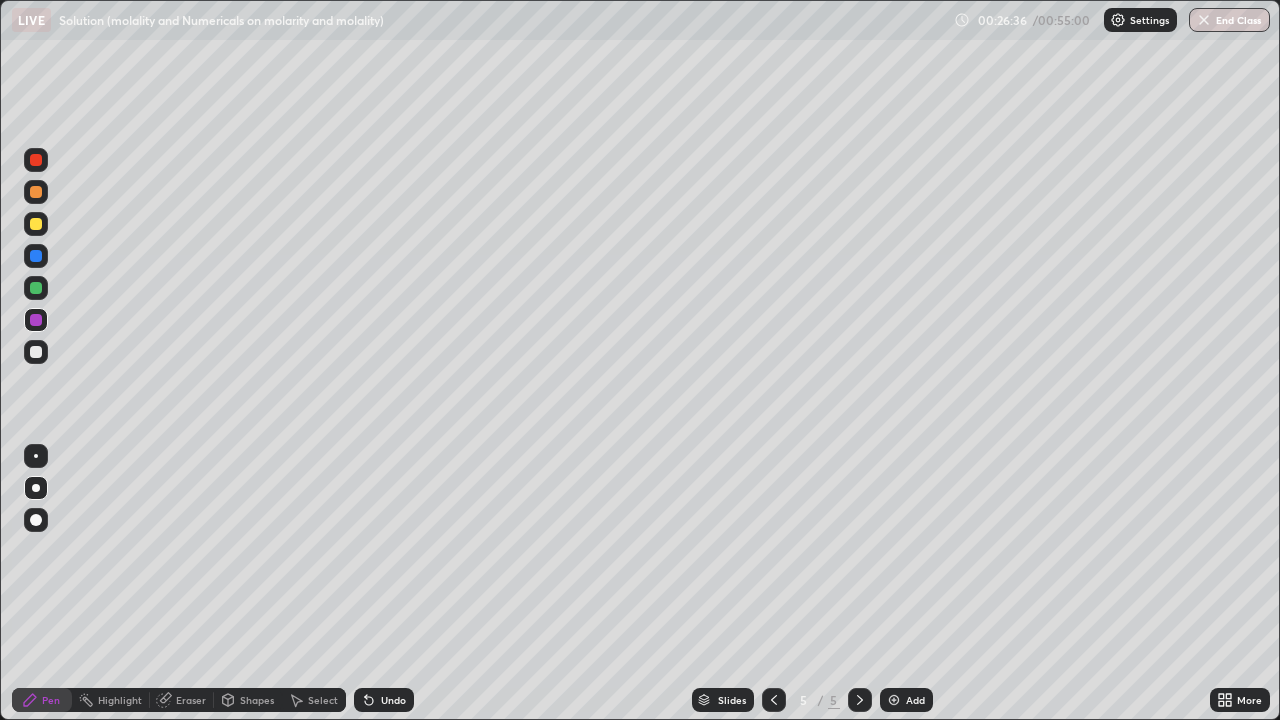 click at bounding box center (36, 488) 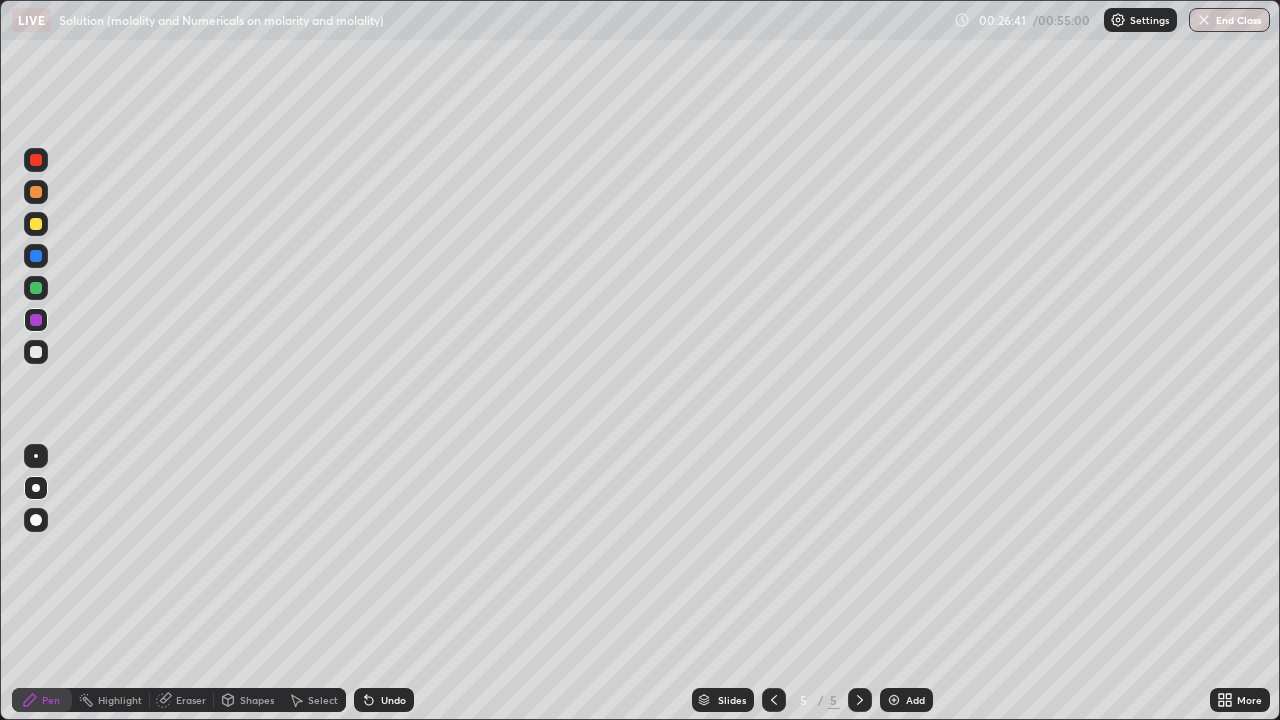 click at bounding box center [36, 352] 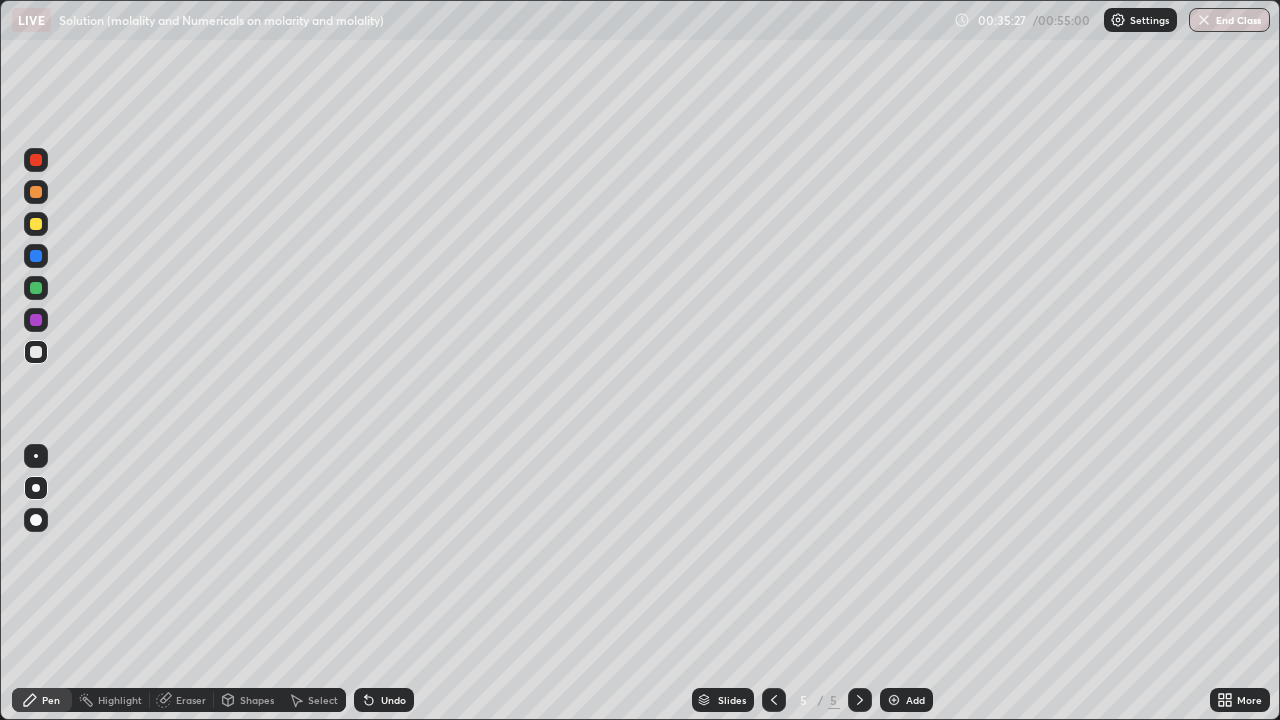 click on "Select" at bounding box center (314, 700) 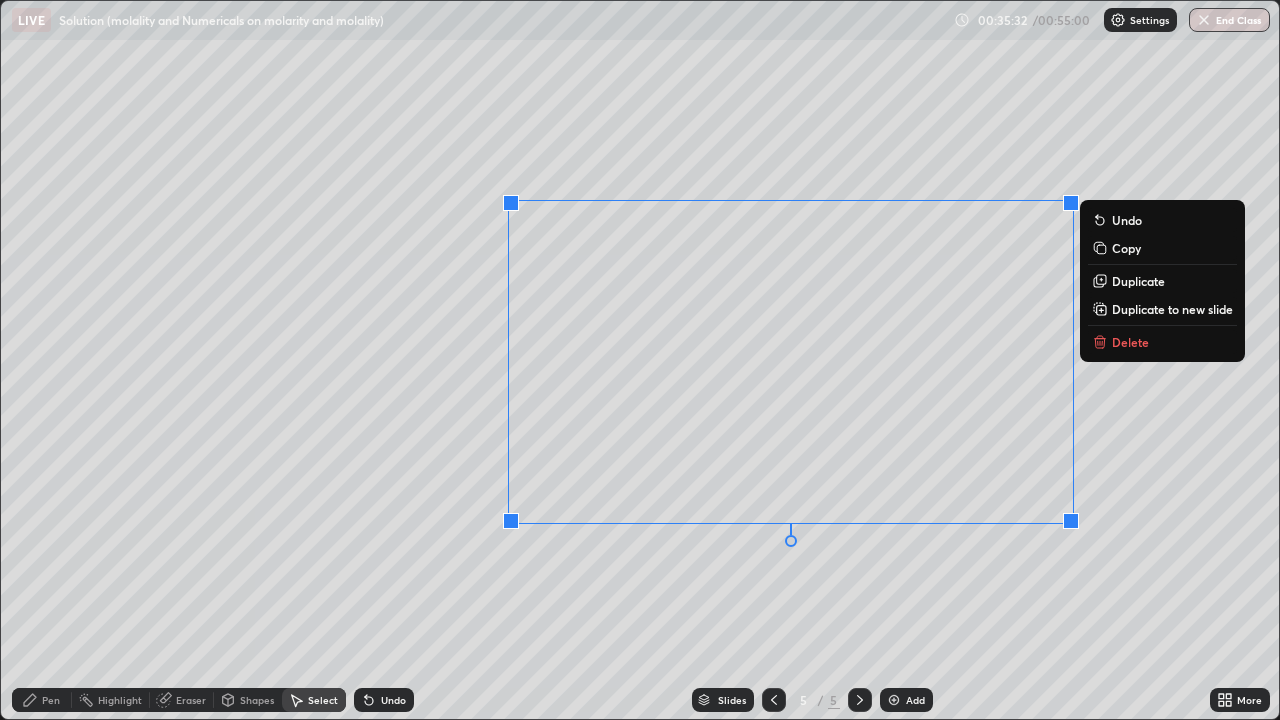 click on "Delete" at bounding box center [1130, 342] 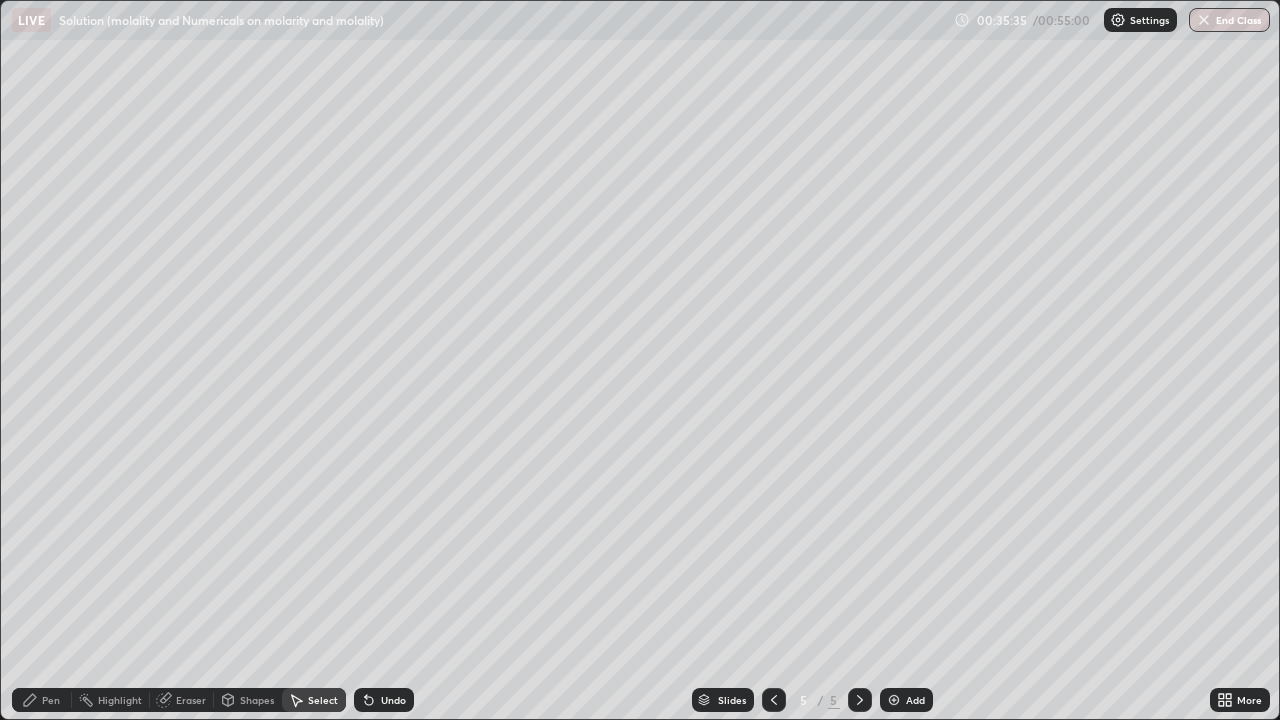 click on "Select" at bounding box center [314, 700] 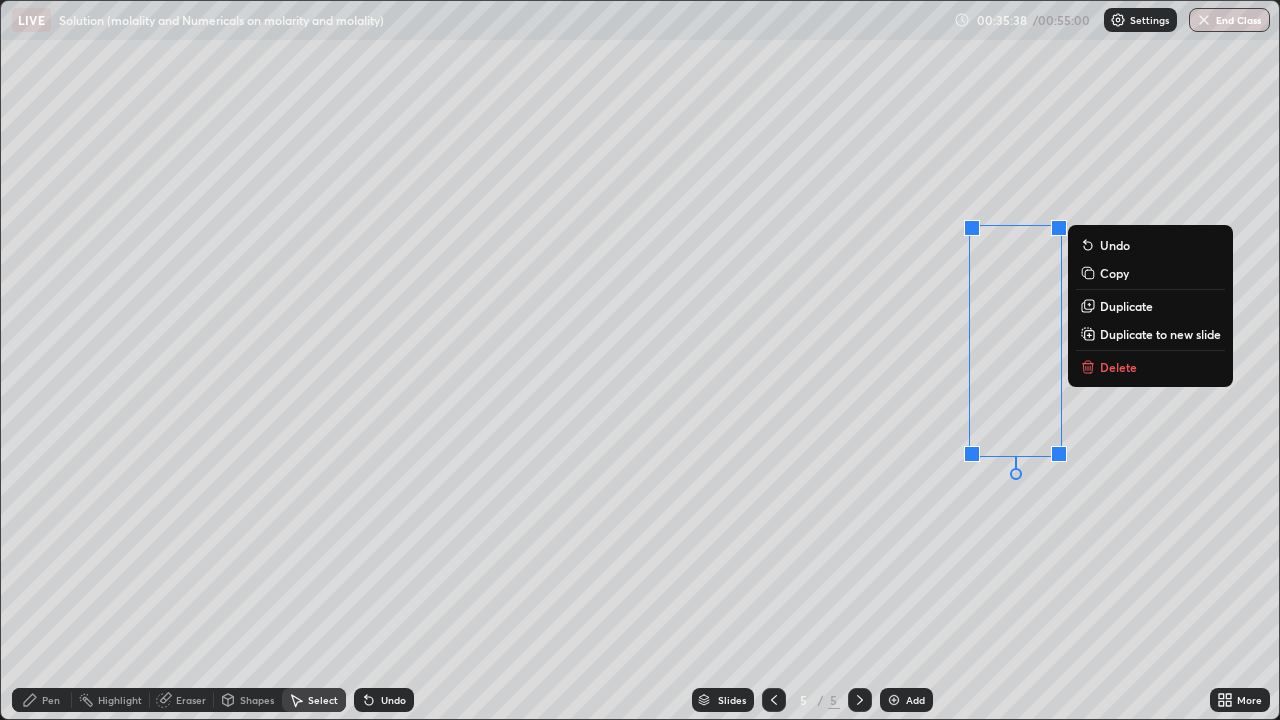 click on "Delete" at bounding box center [1118, 367] 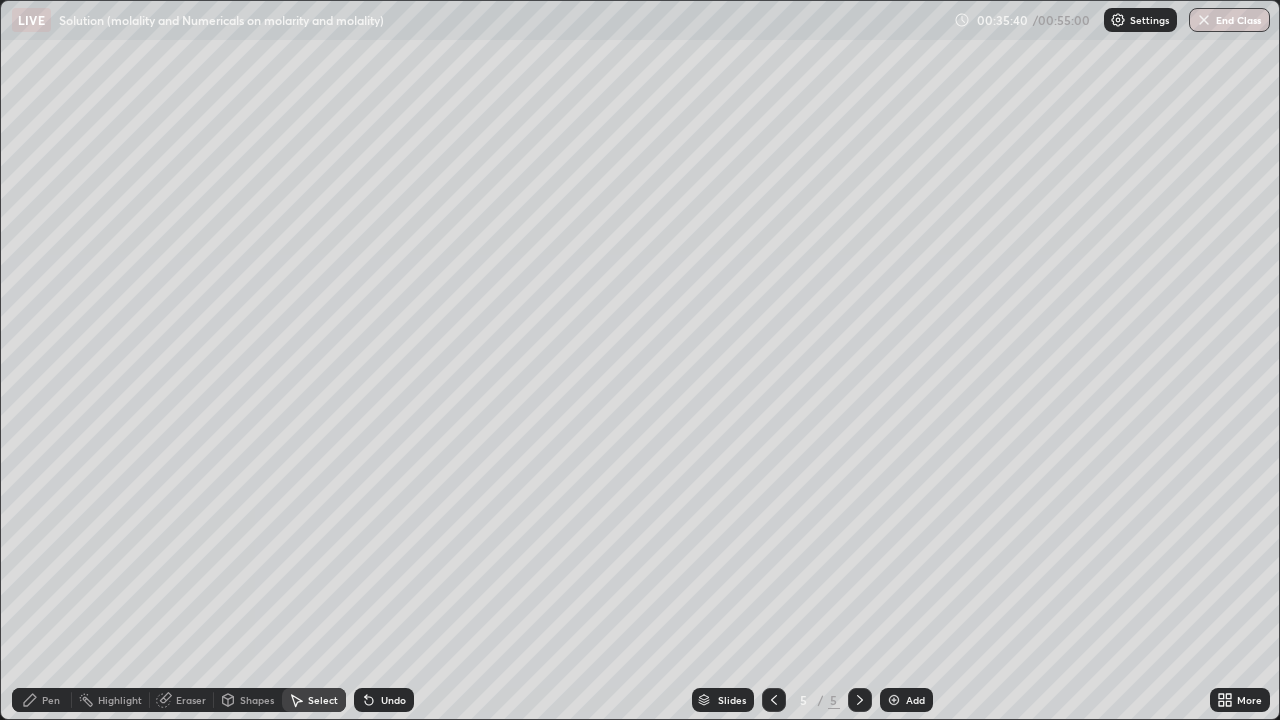 click on "Pen" at bounding box center (42, 700) 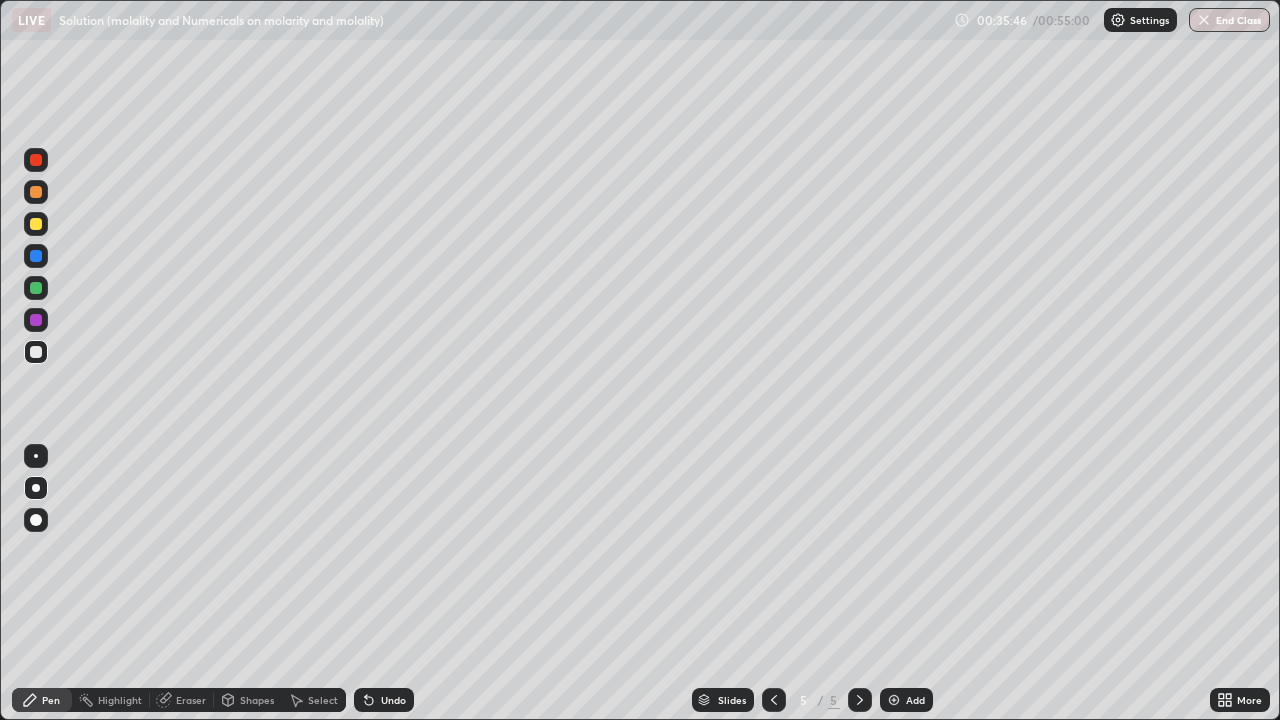 click on "Eraser" at bounding box center (191, 700) 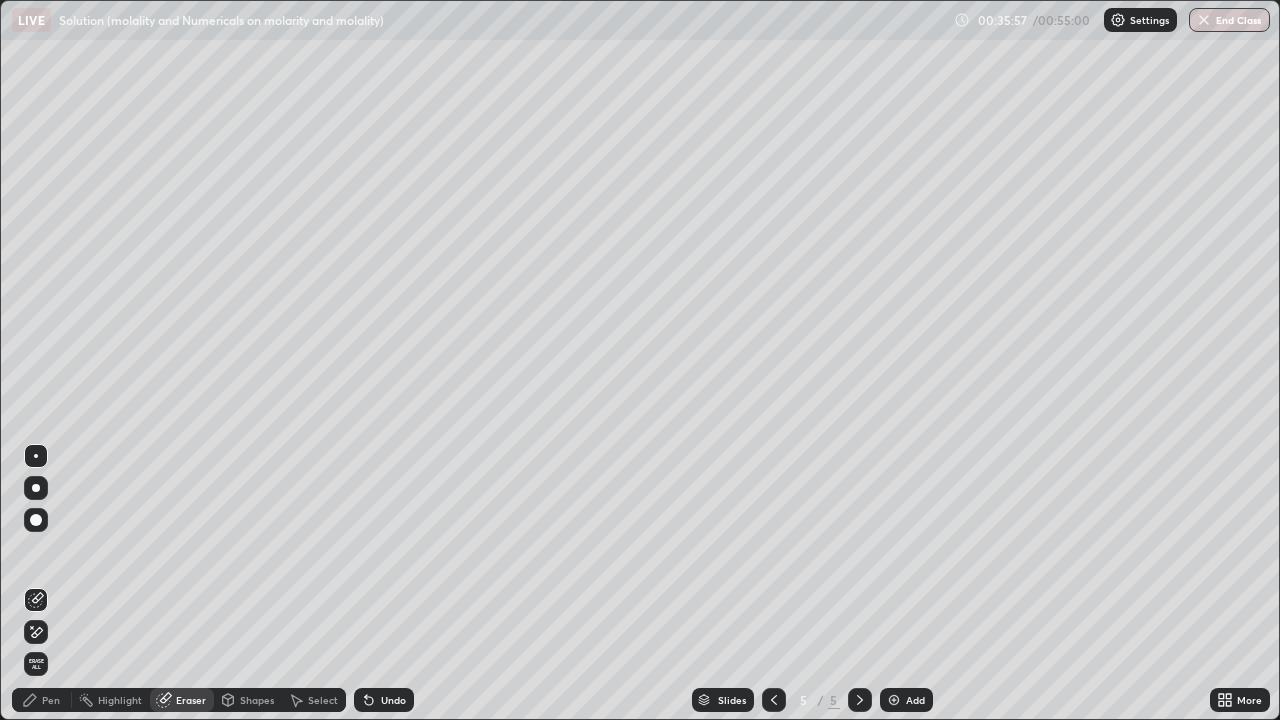 click on "Pen" at bounding box center (51, 700) 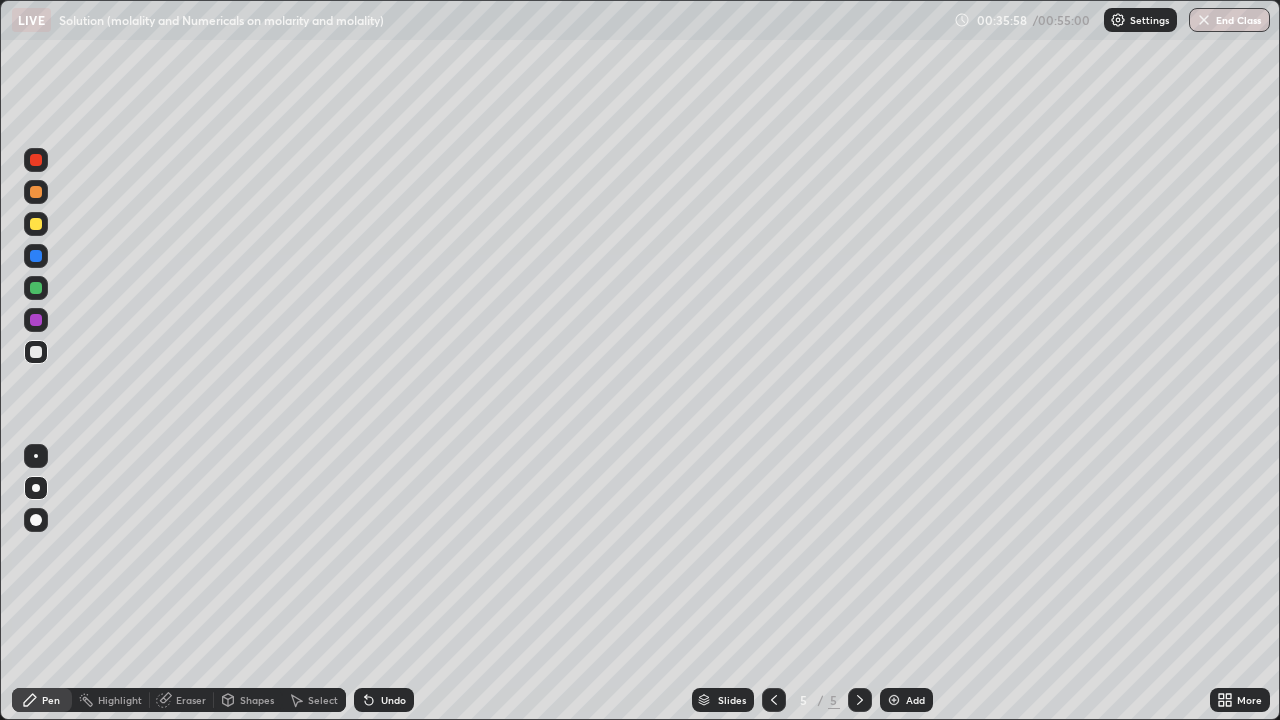 click at bounding box center [36, 320] 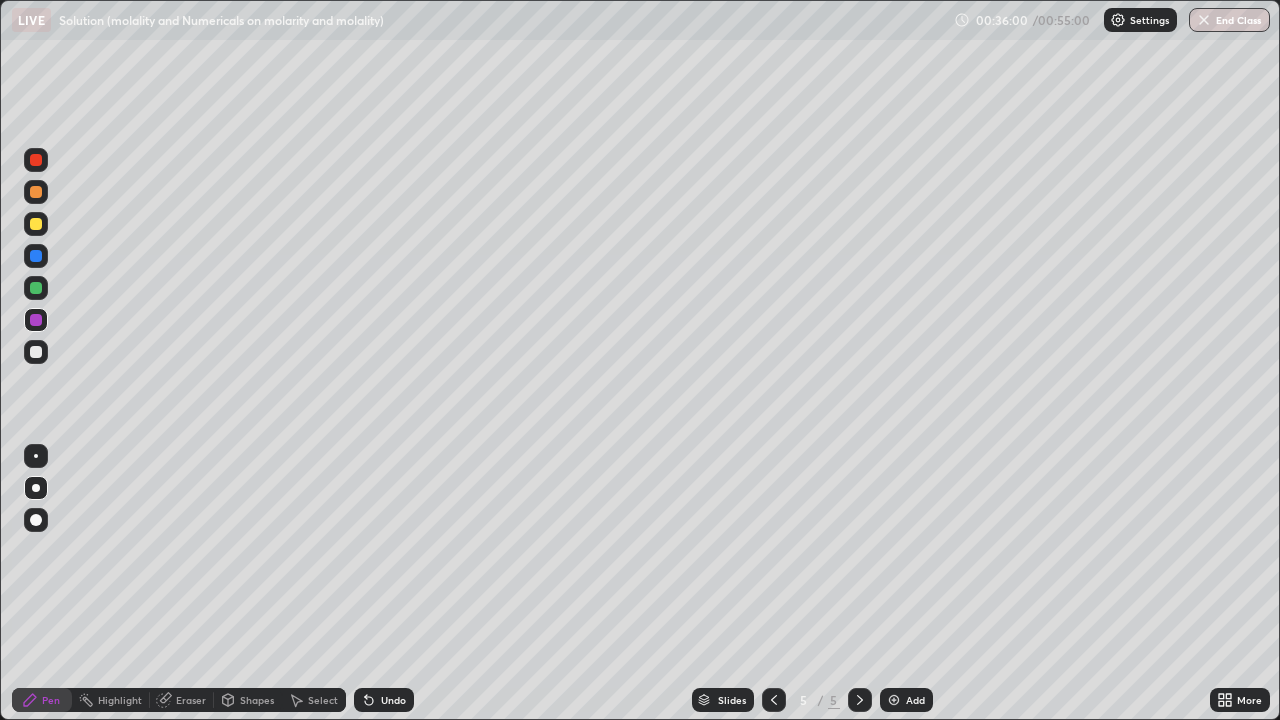 click at bounding box center (36, 352) 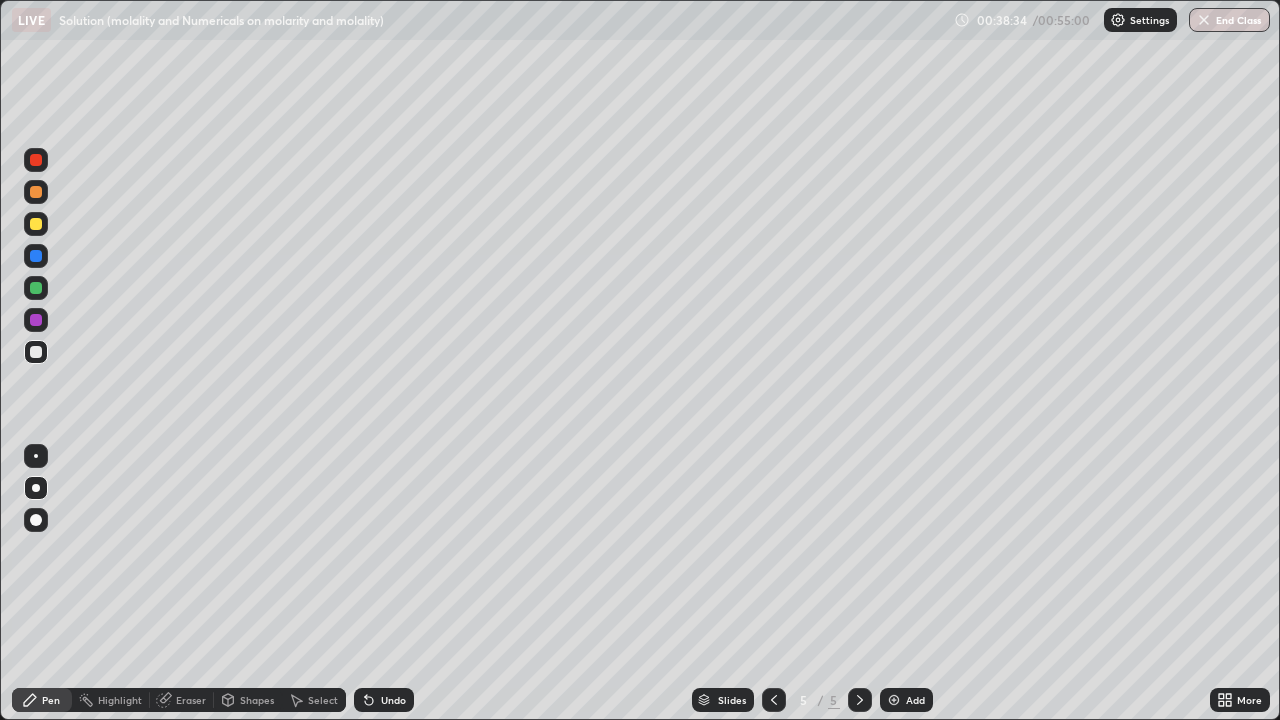 click at bounding box center (36, 320) 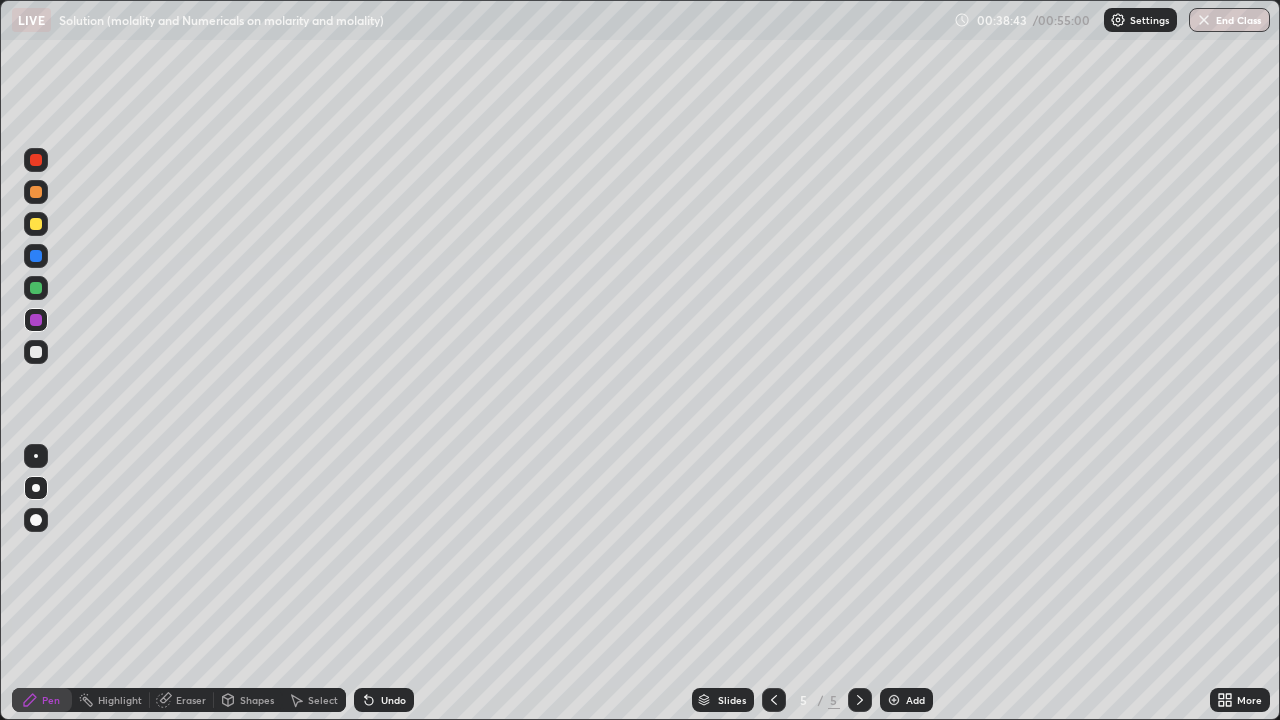 click on "Eraser" at bounding box center [191, 700] 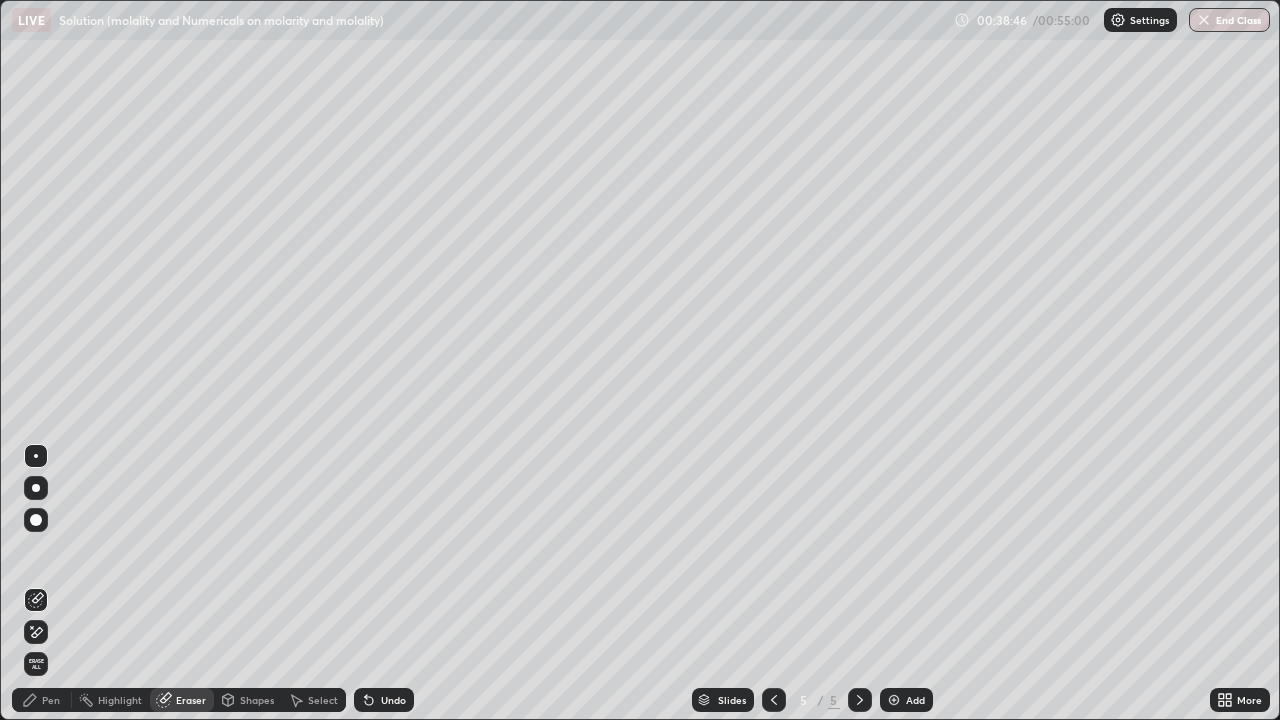 click on "Pen" at bounding box center (42, 700) 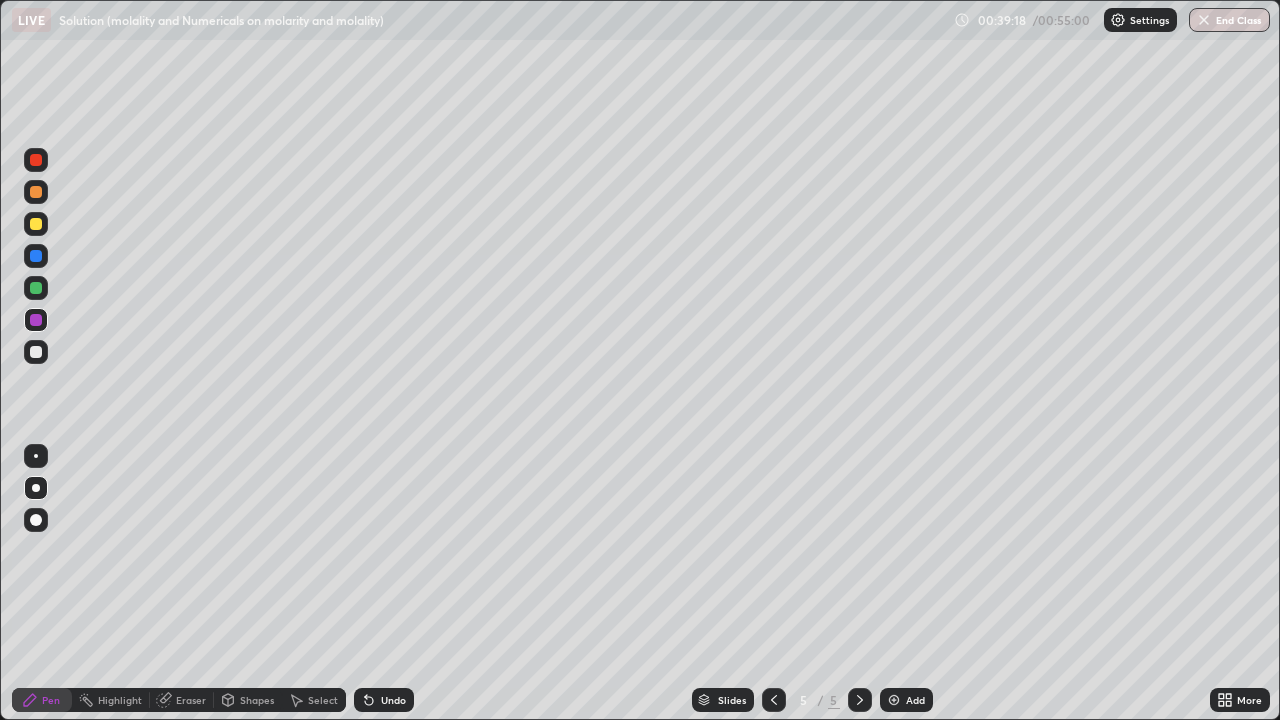 click on "Eraser" at bounding box center (182, 700) 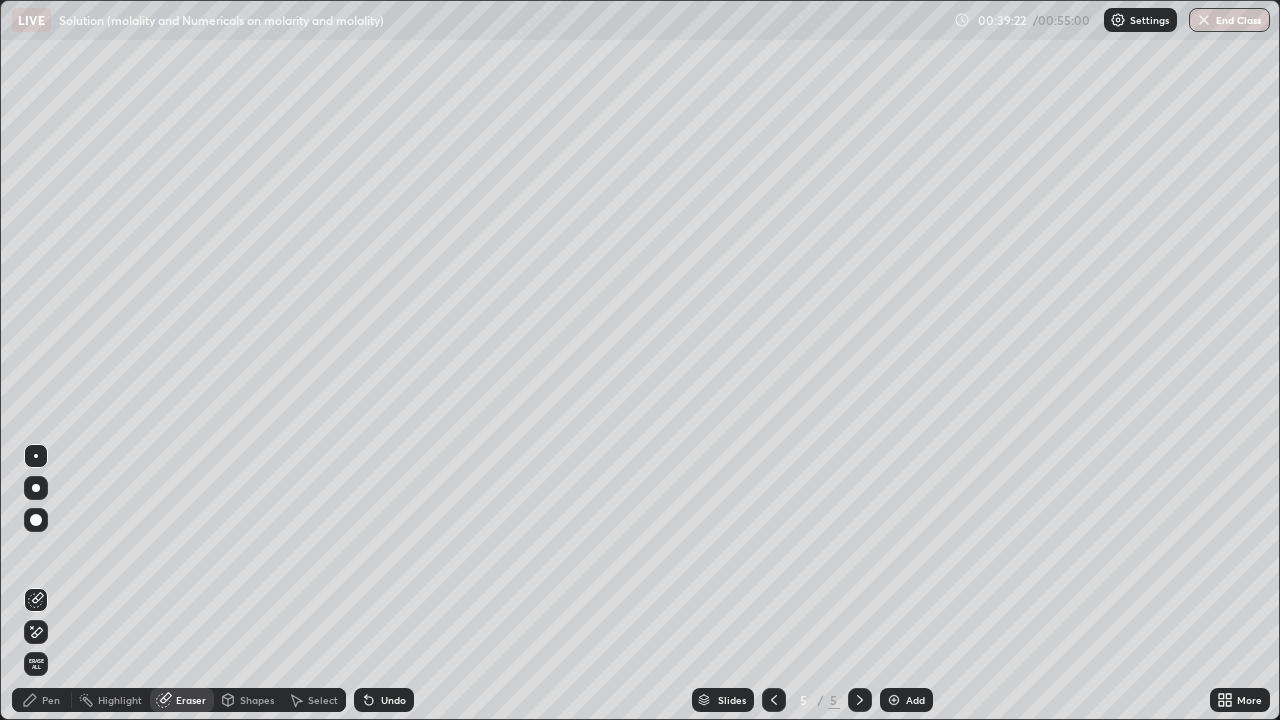 click on "Pen" at bounding box center [51, 700] 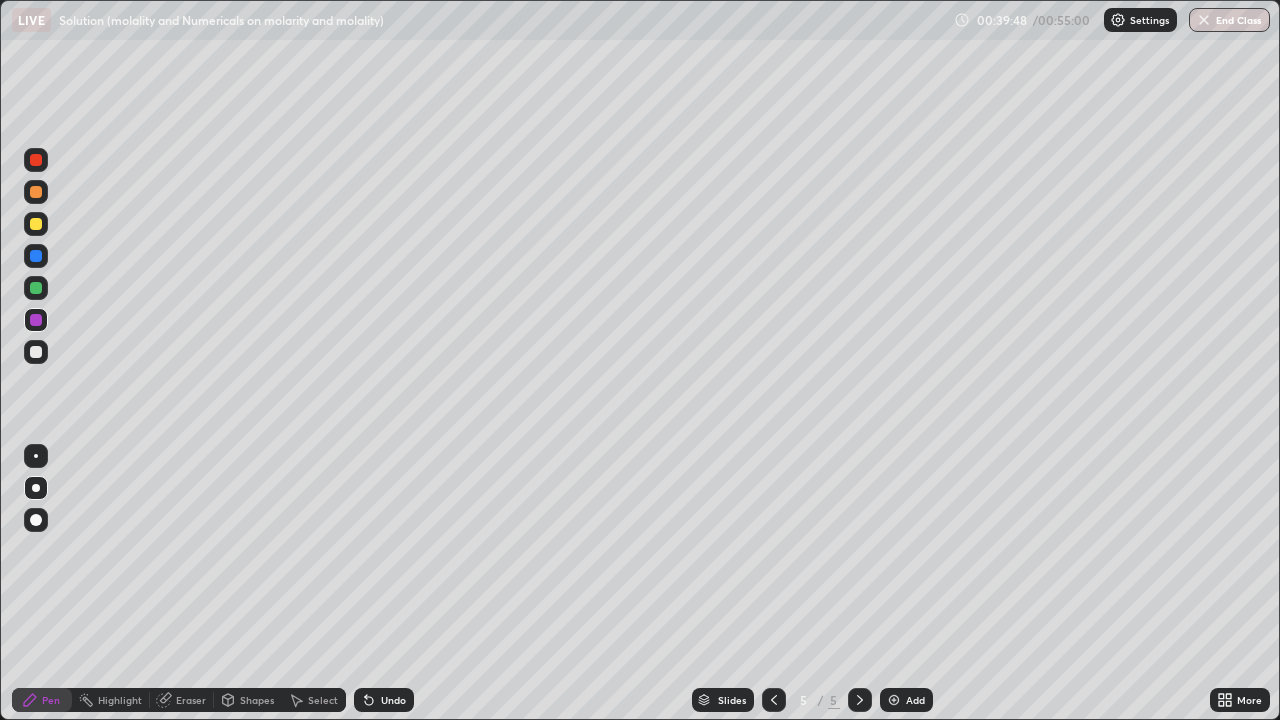 click on "Eraser" at bounding box center [182, 700] 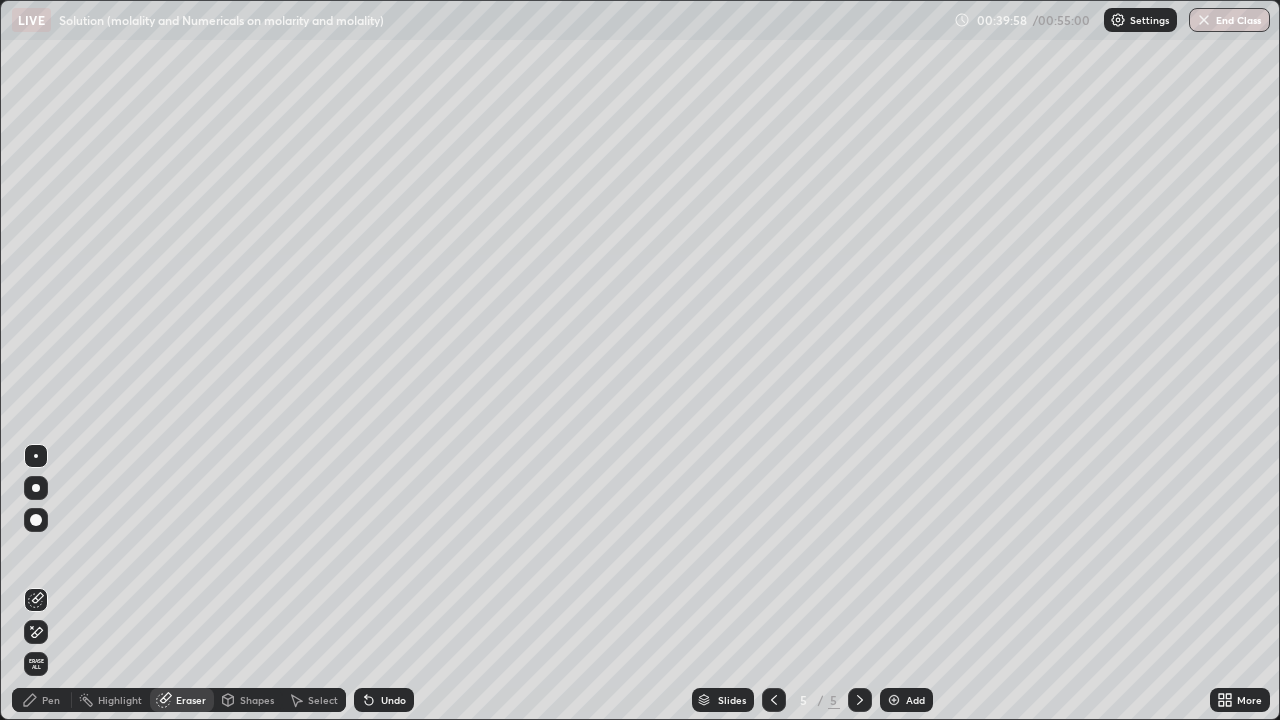 click on "Pen" at bounding box center (51, 700) 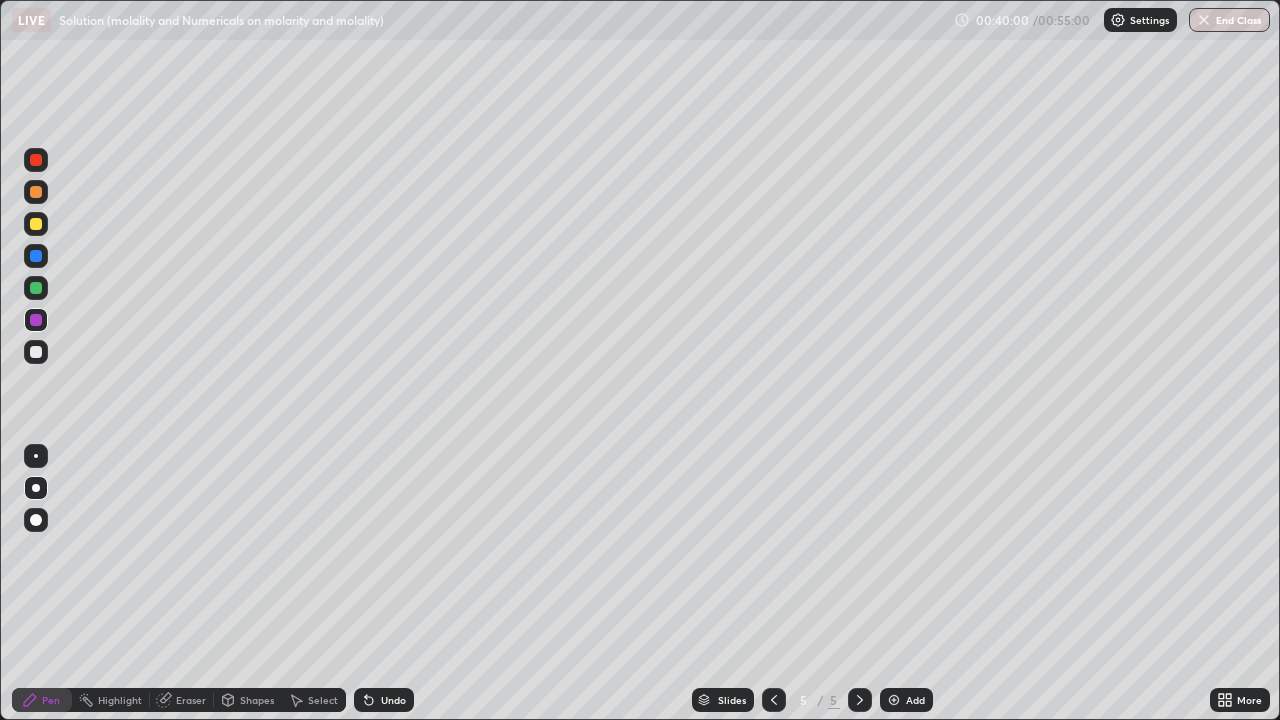 click at bounding box center (36, 288) 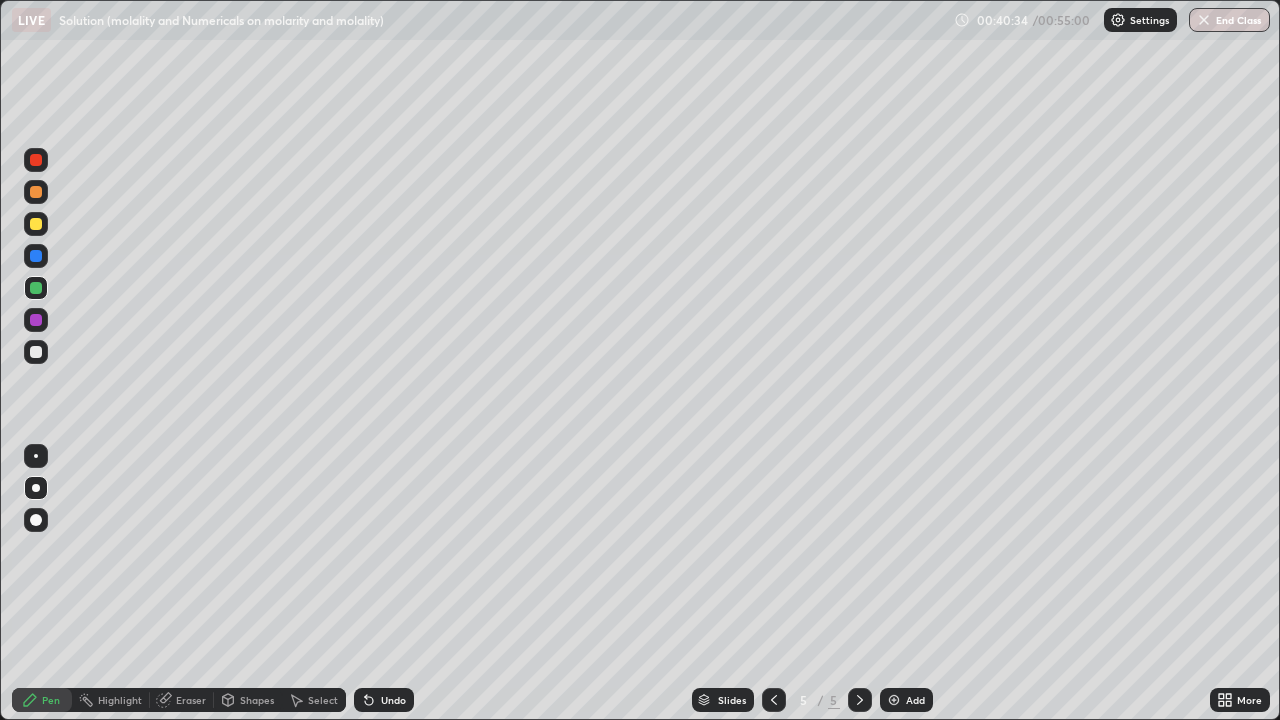 click on "Pen" at bounding box center [51, 700] 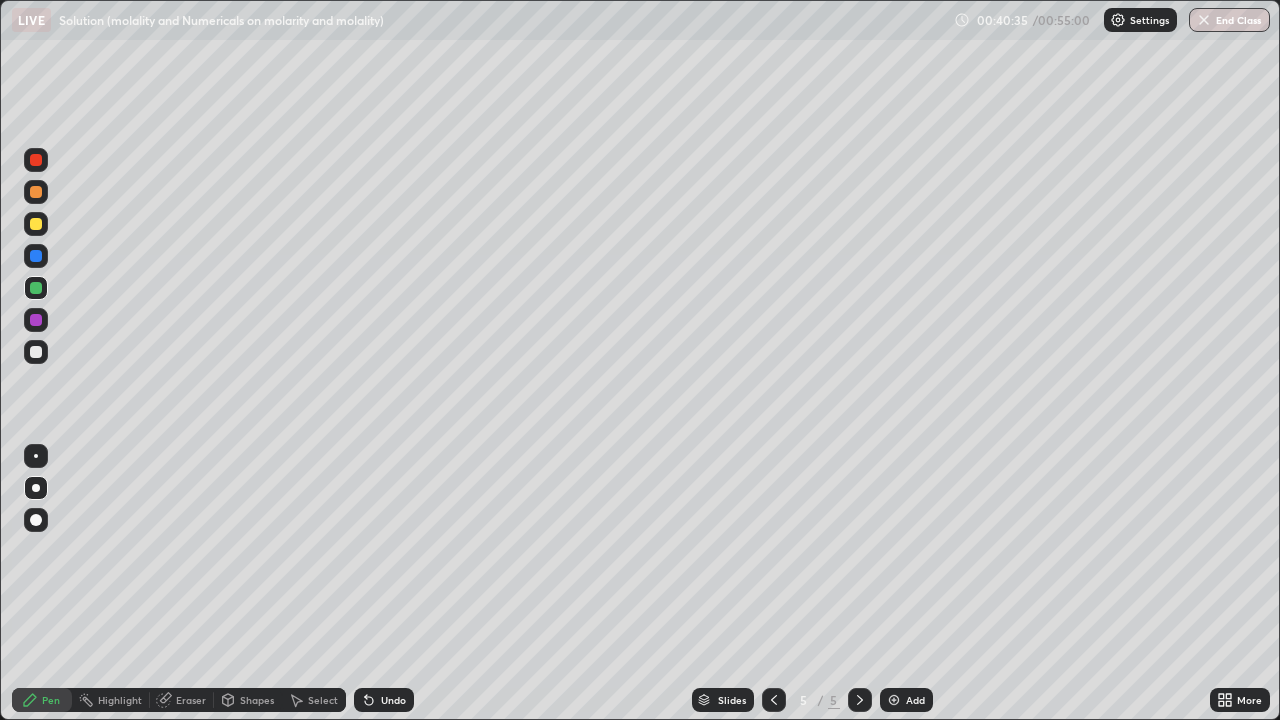 click at bounding box center [36, 320] 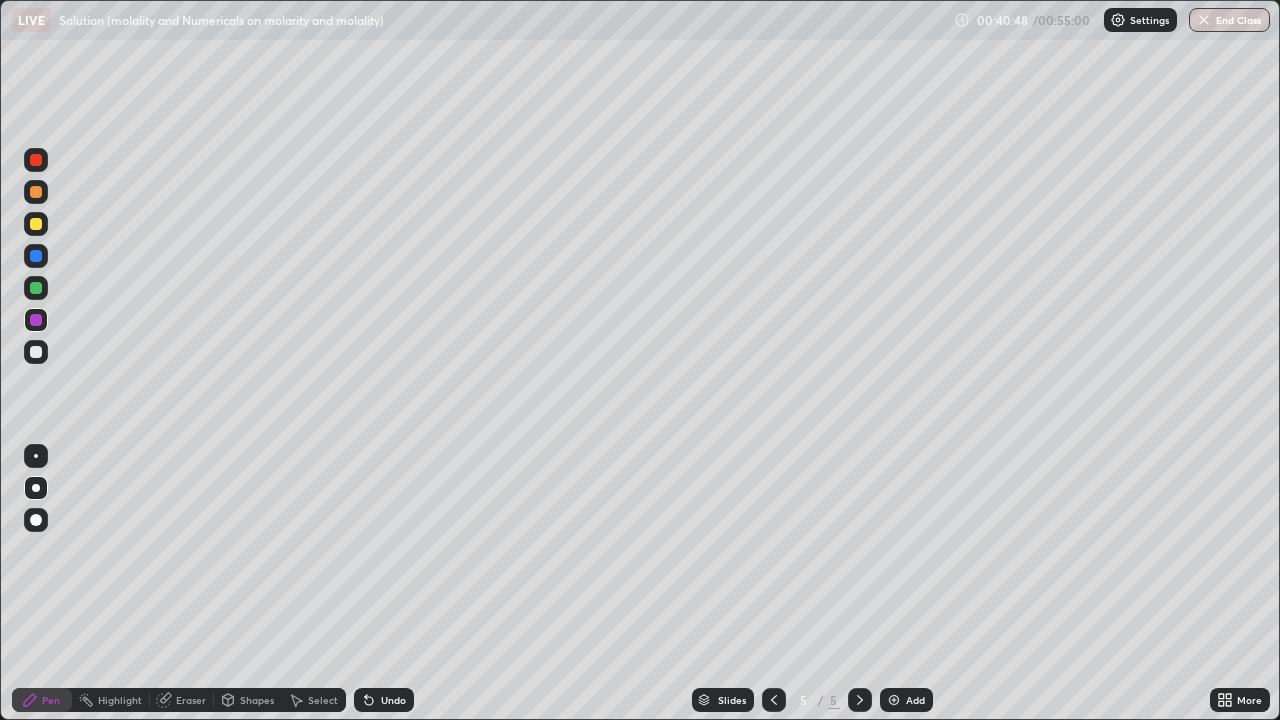 click on "Pen" at bounding box center (51, 700) 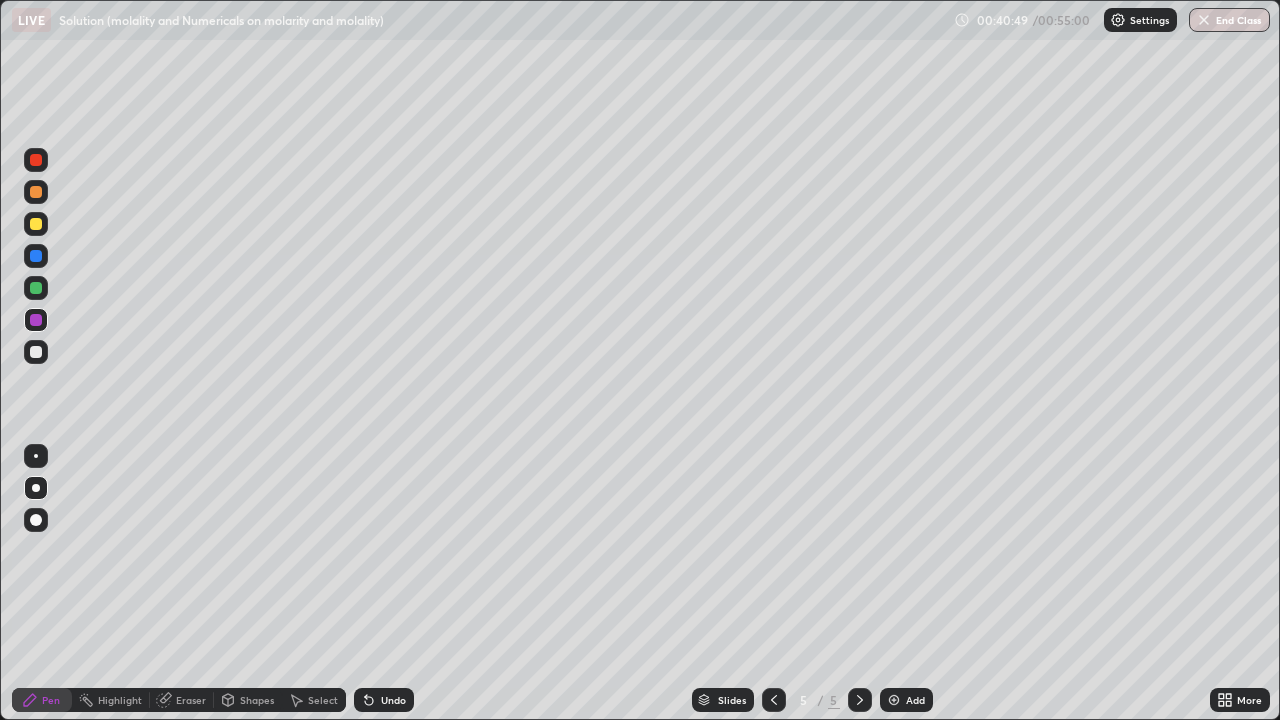 click at bounding box center (36, 352) 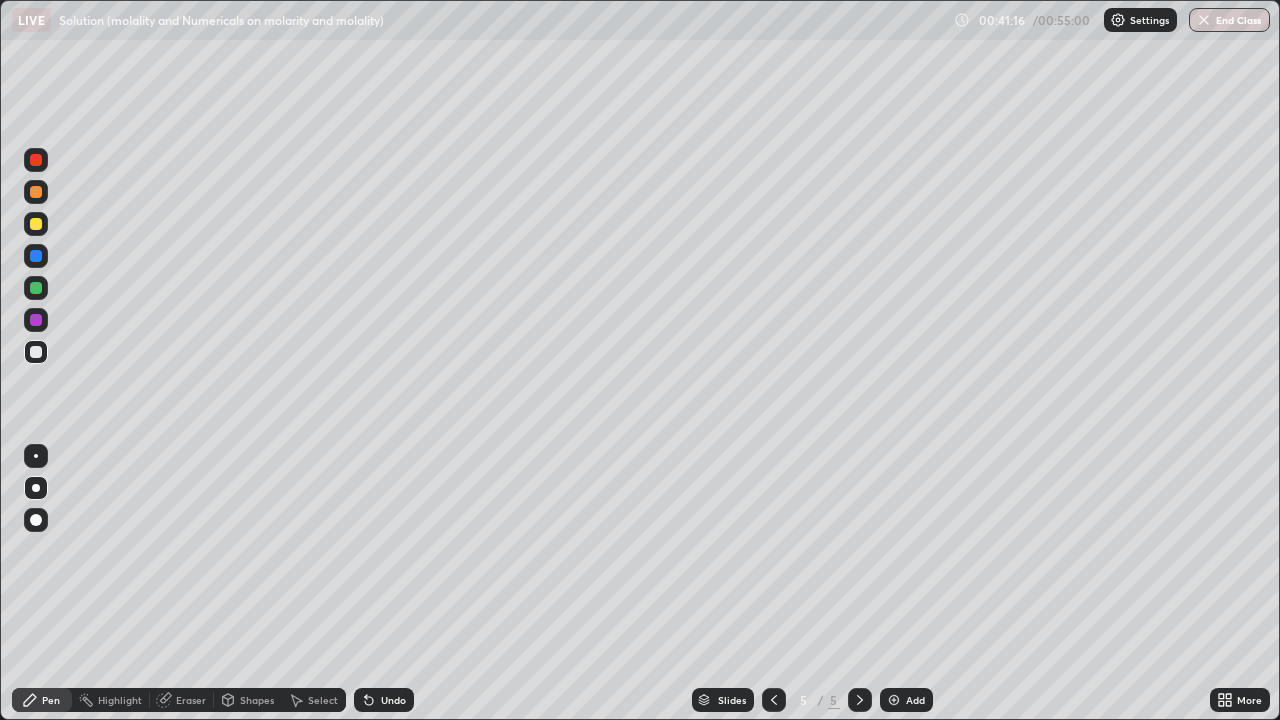click on "Pen" at bounding box center [51, 700] 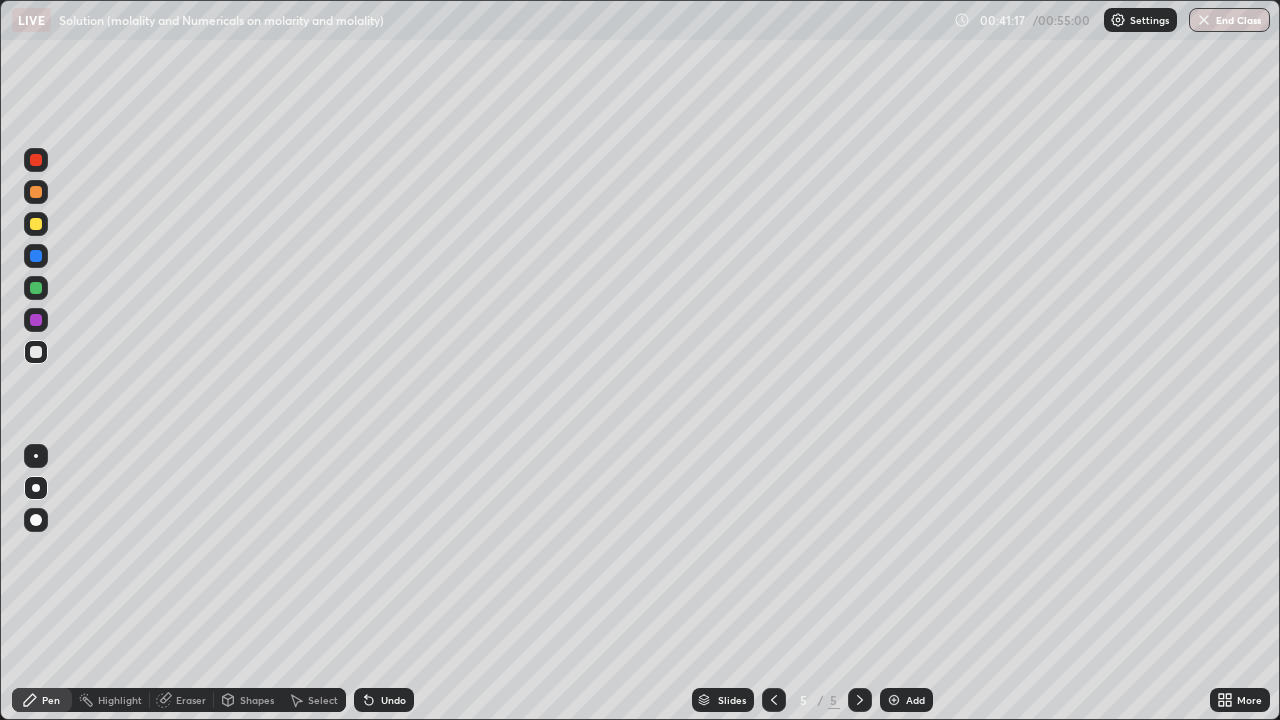 click at bounding box center [36, 352] 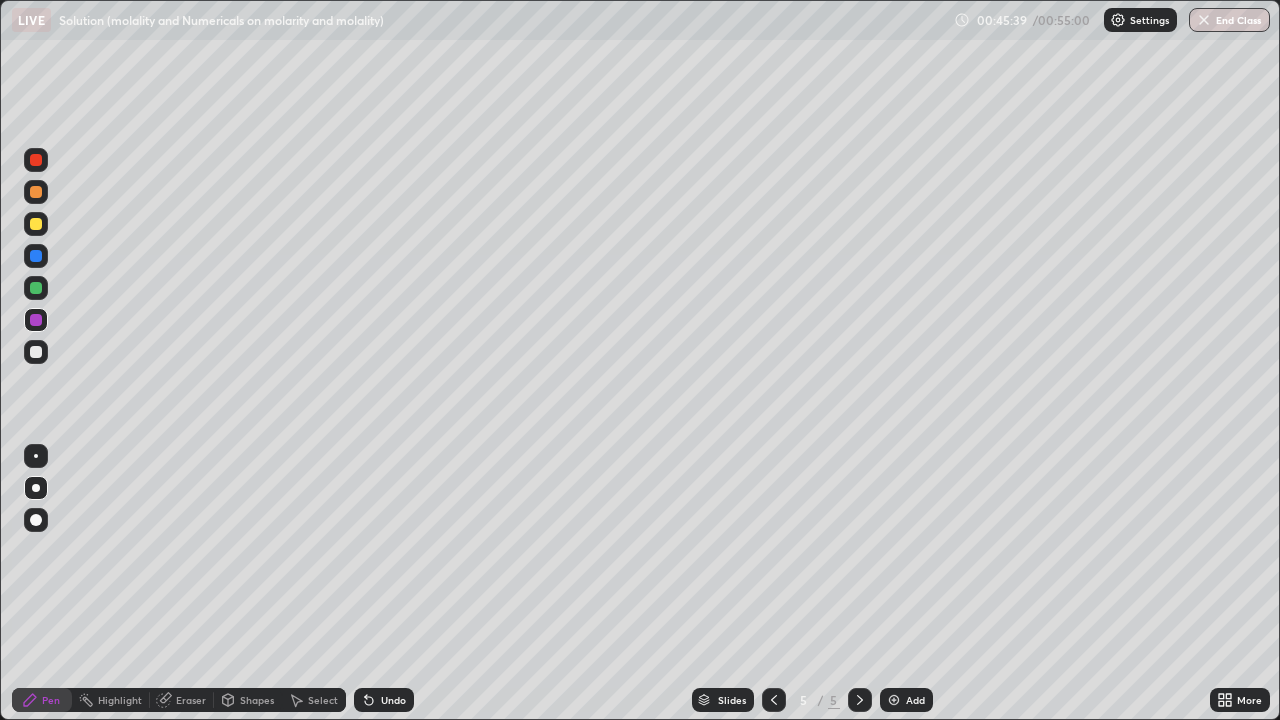 click on "Pen" at bounding box center [42, 700] 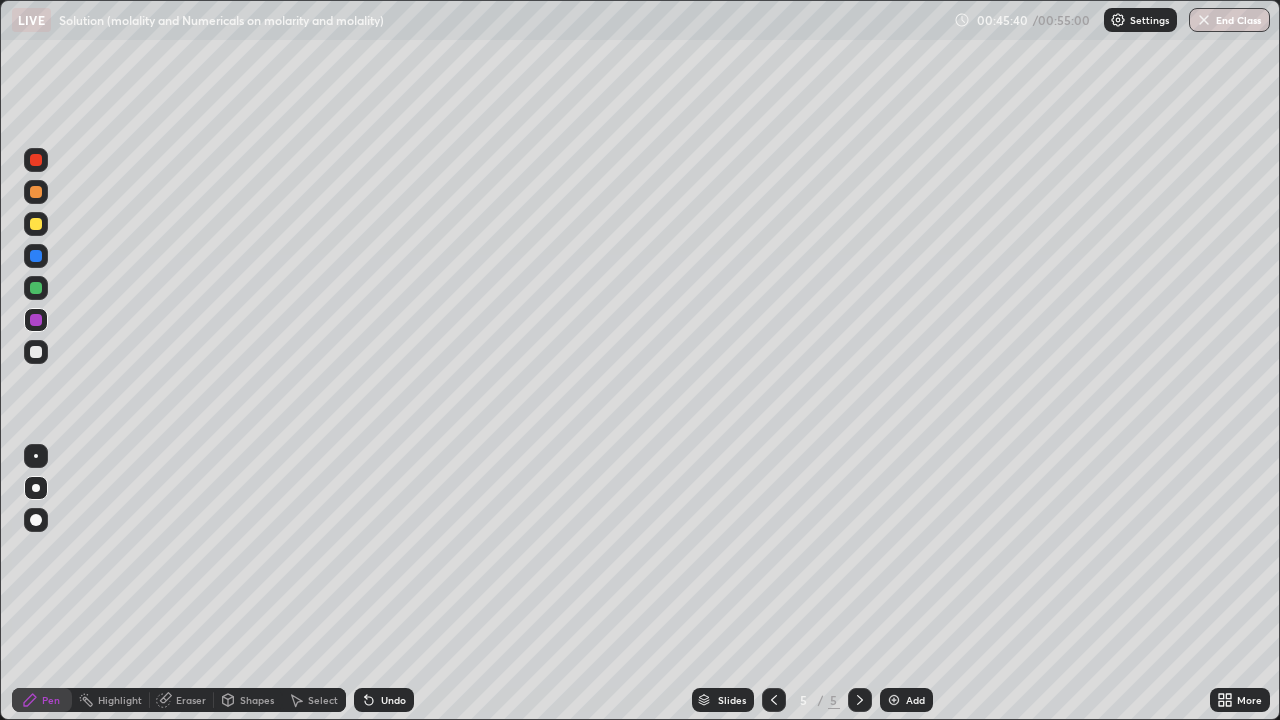 click at bounding box center (36, 352) 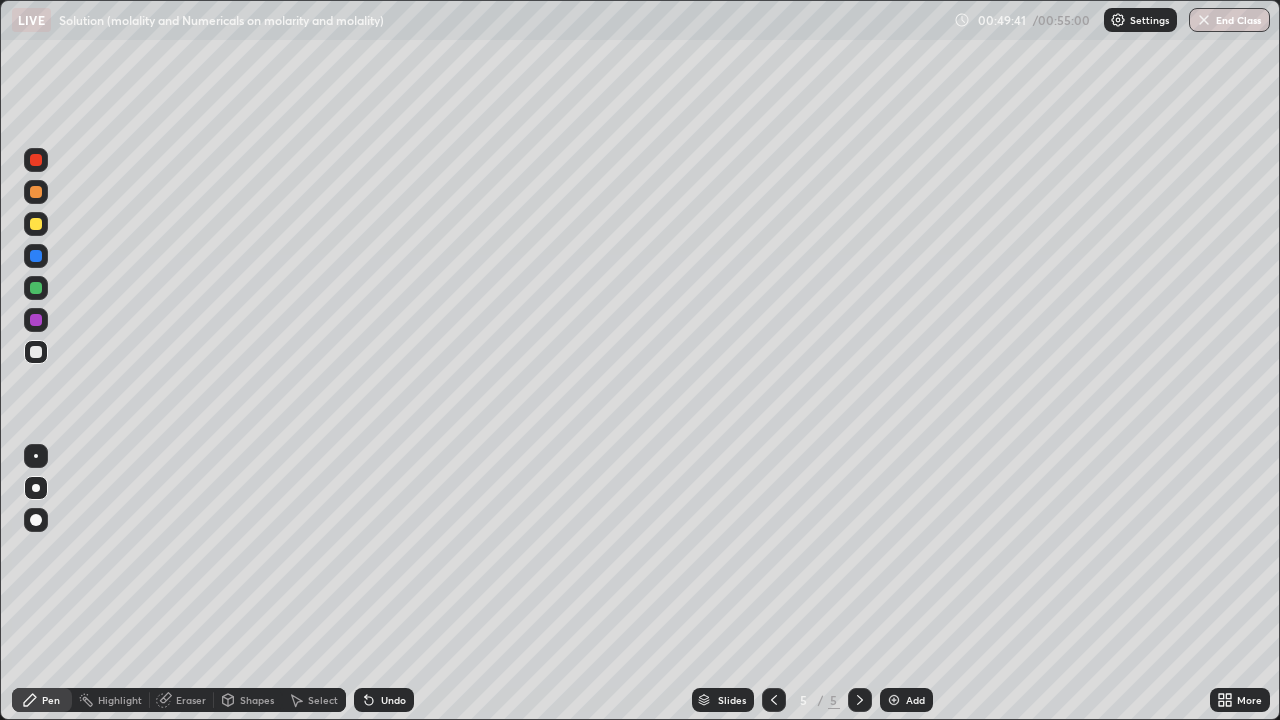 click at bounding box center (894, 700) 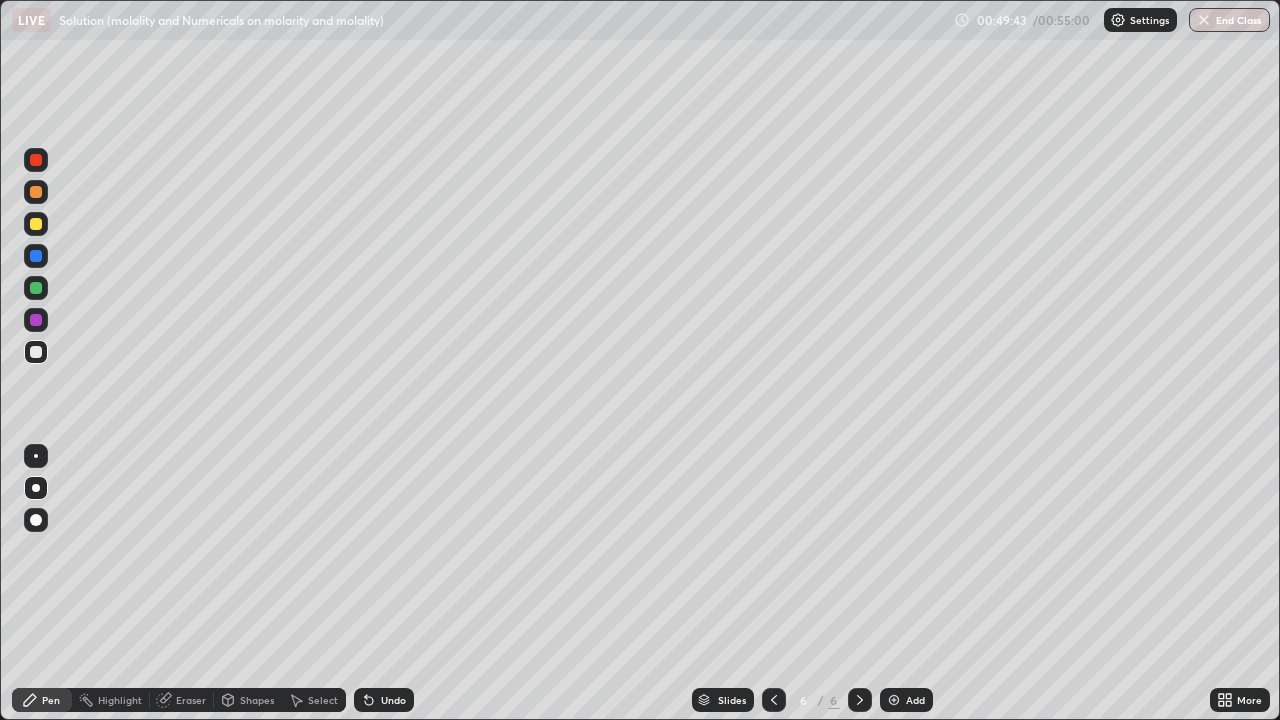 click 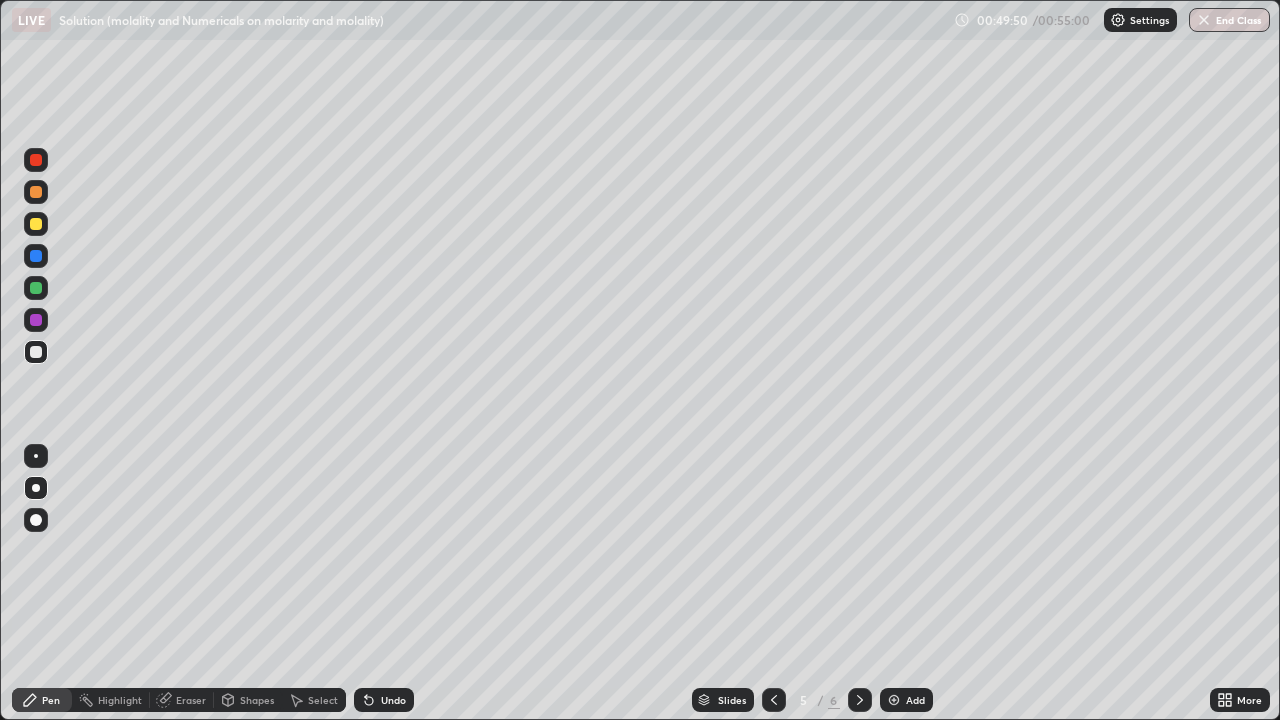 click at bounding box center [894, 700] 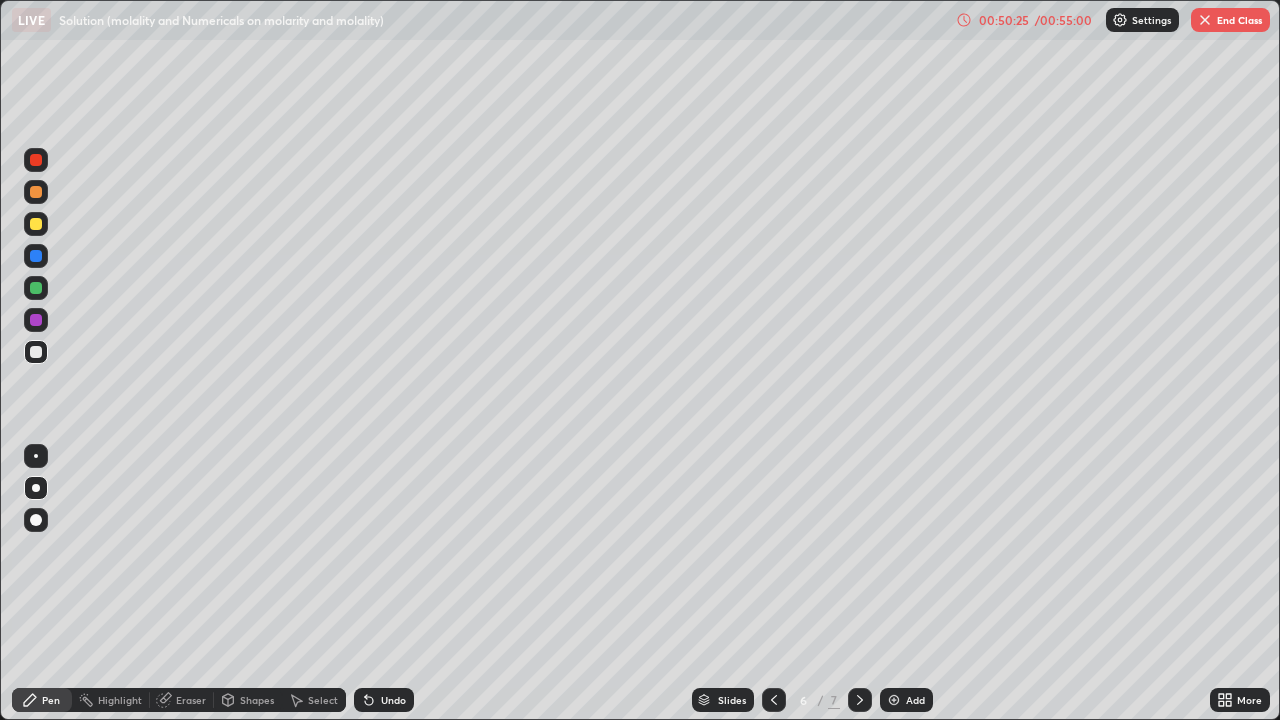click at bounding box center [36, 320] 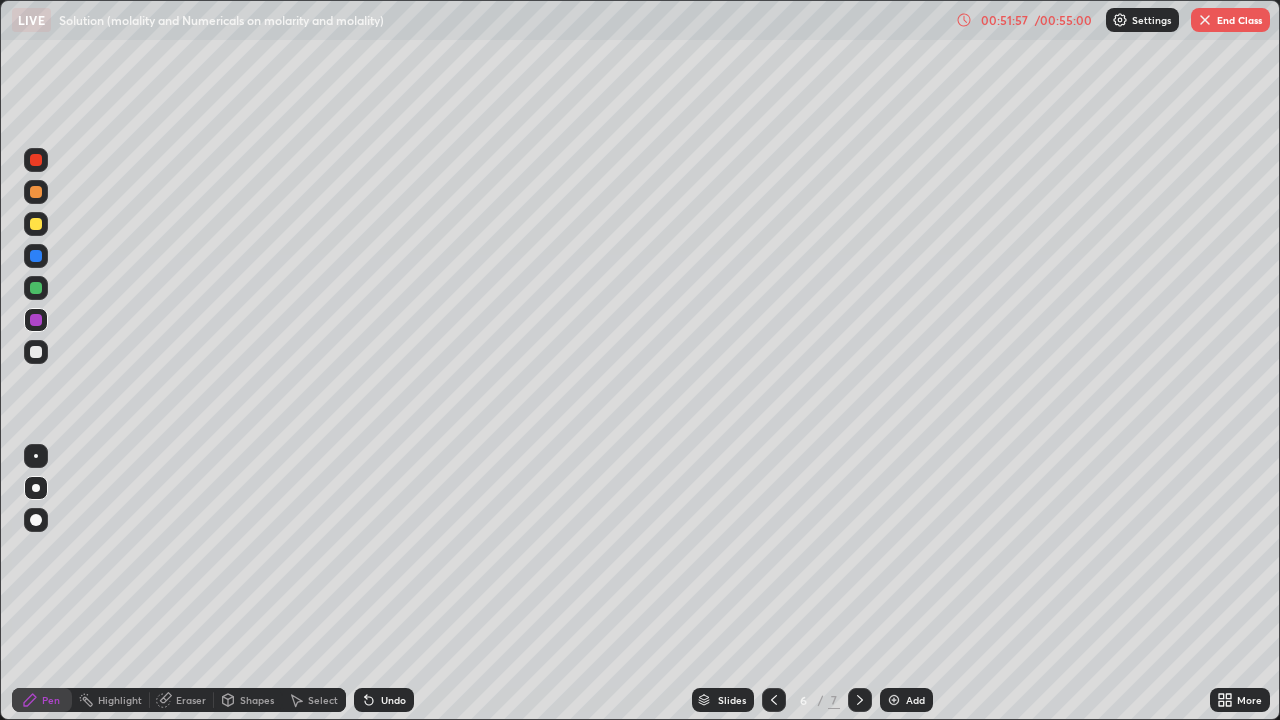click on "End Class" at bounding box center [1230, 20] 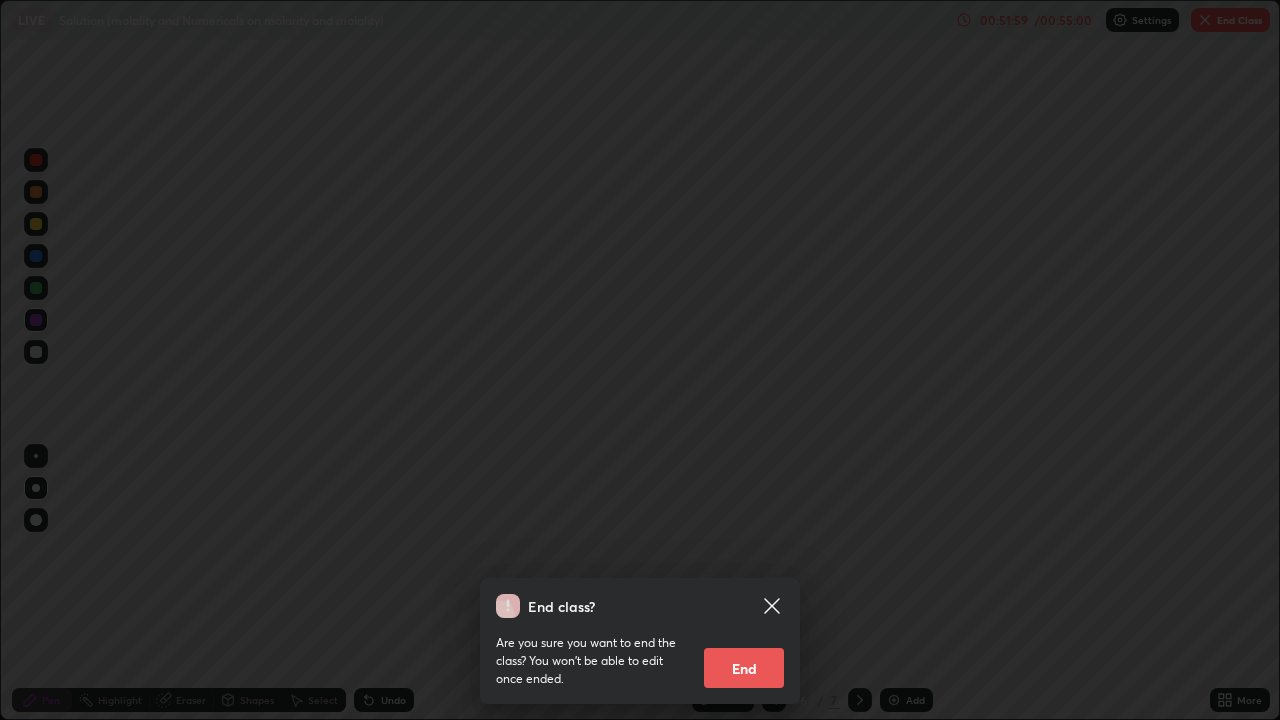 click on "End" at bounding box center [744, 668] 